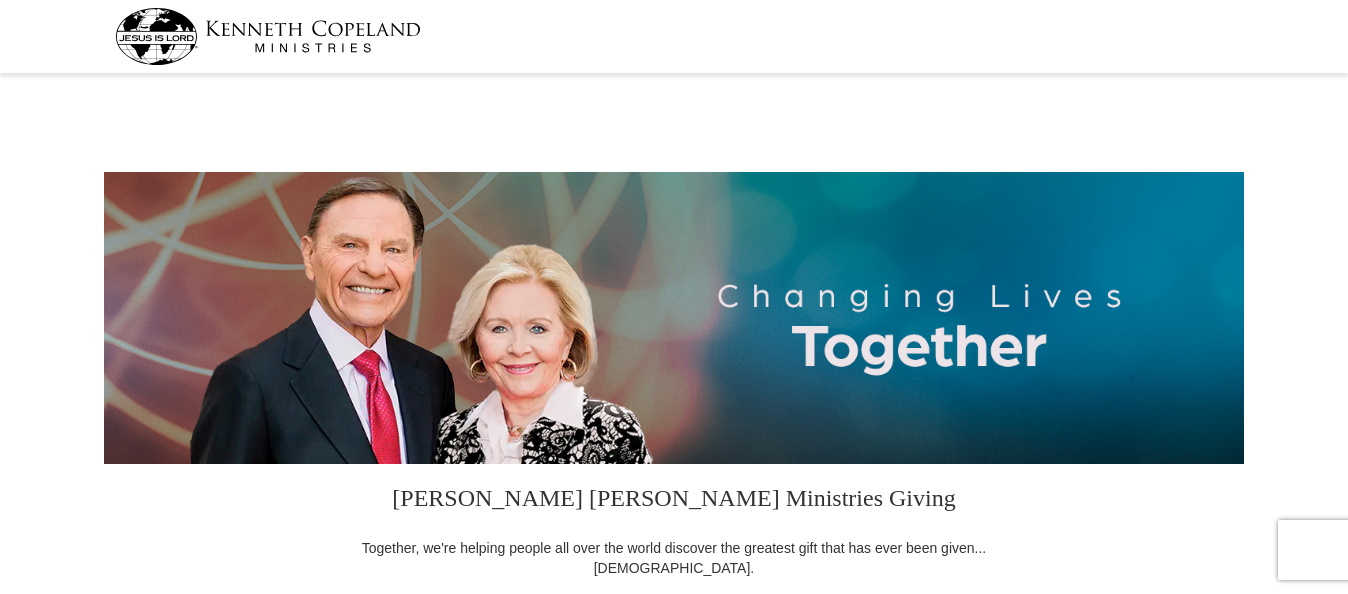 select on "WY" 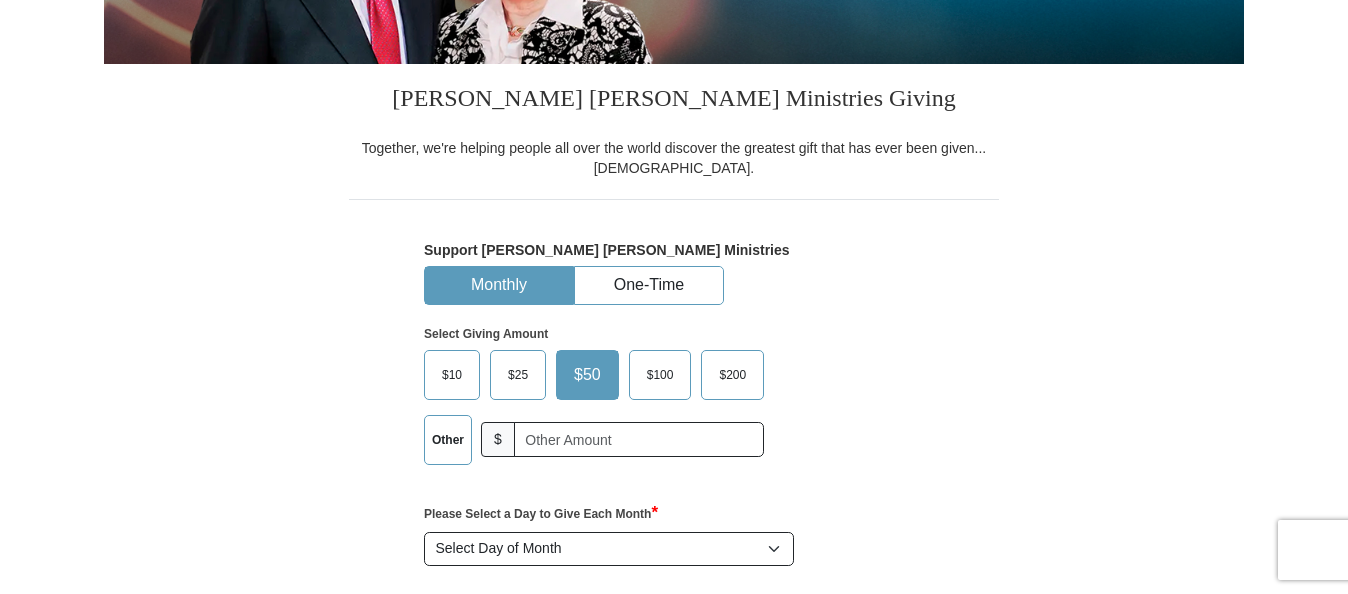 scroll, scrollTop: 400, scrollLeft: 0, axis: vertical 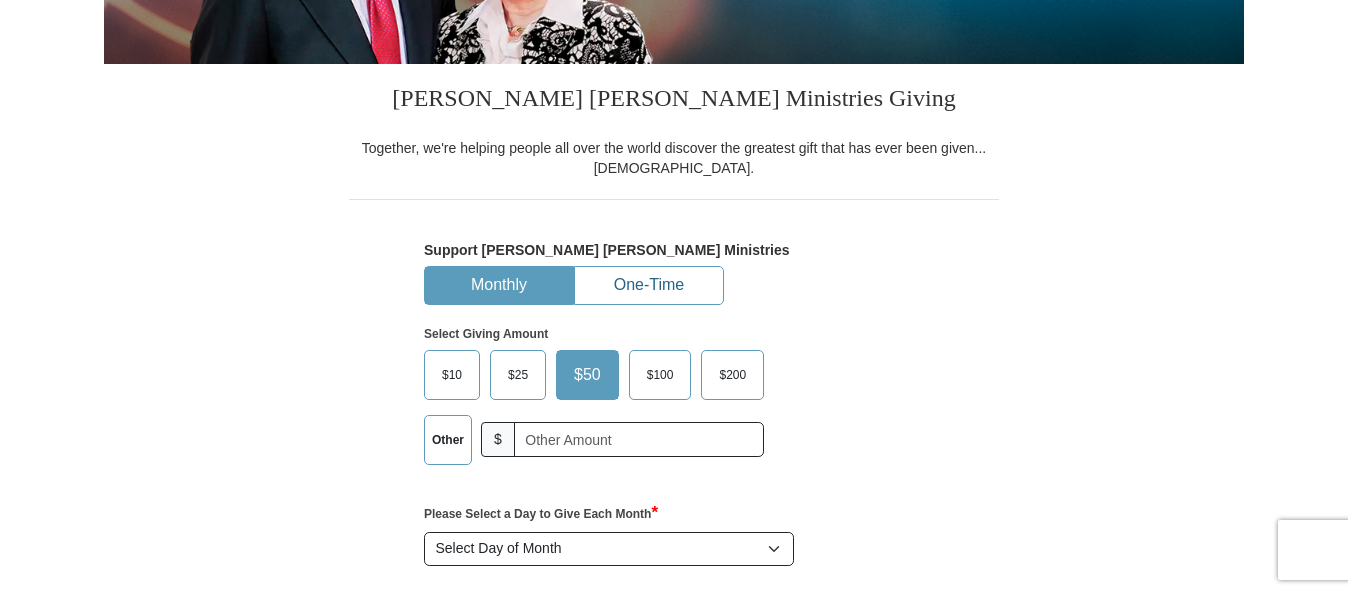 click on "One-Time" at bounding box center (649, 285) 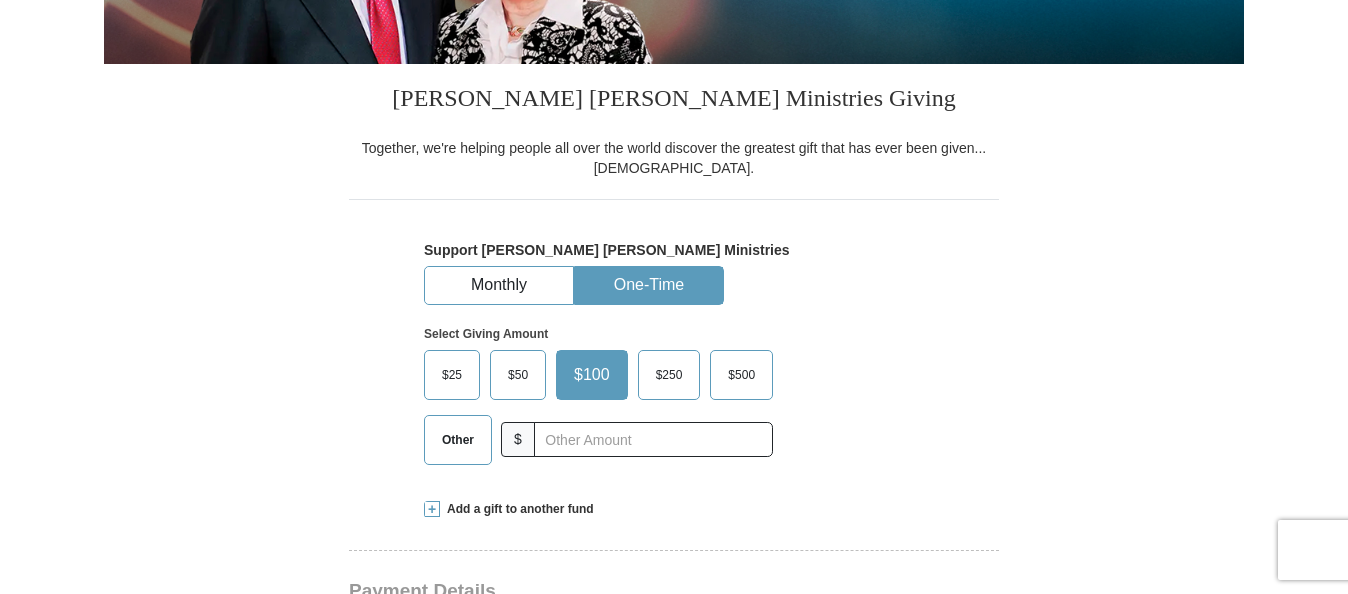 click on "$250" at bounding box center (669, 375) 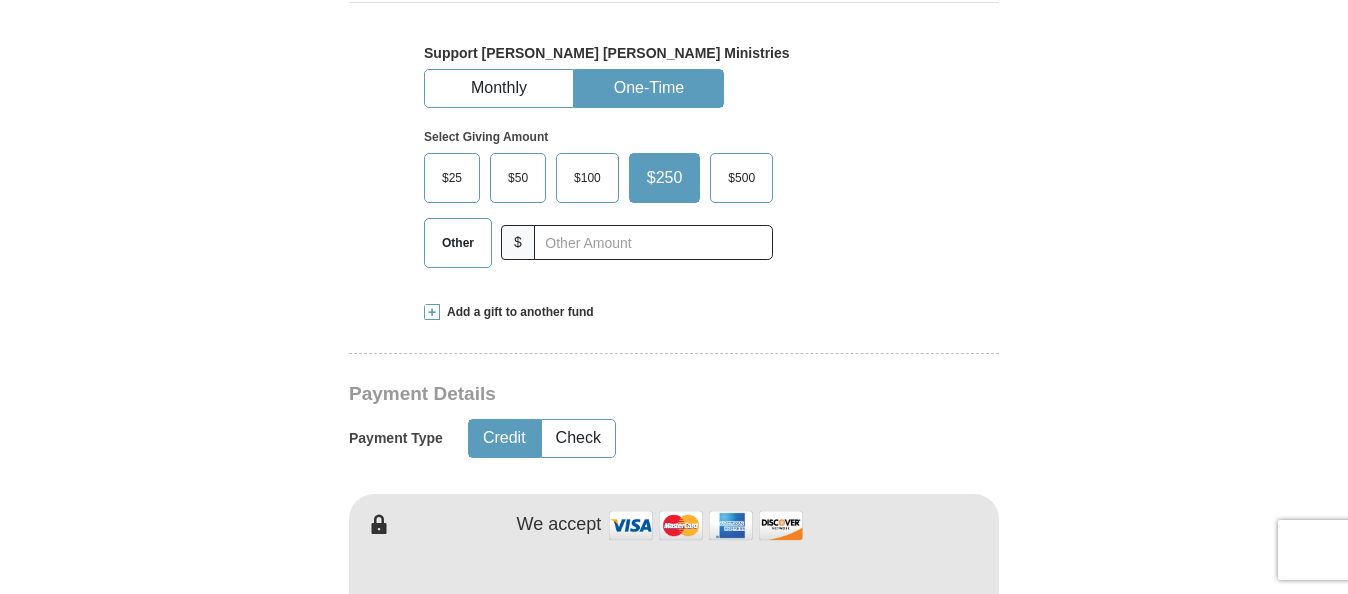 scroll, scrollTop: 600, scrollLeft: 0, axis: vertical 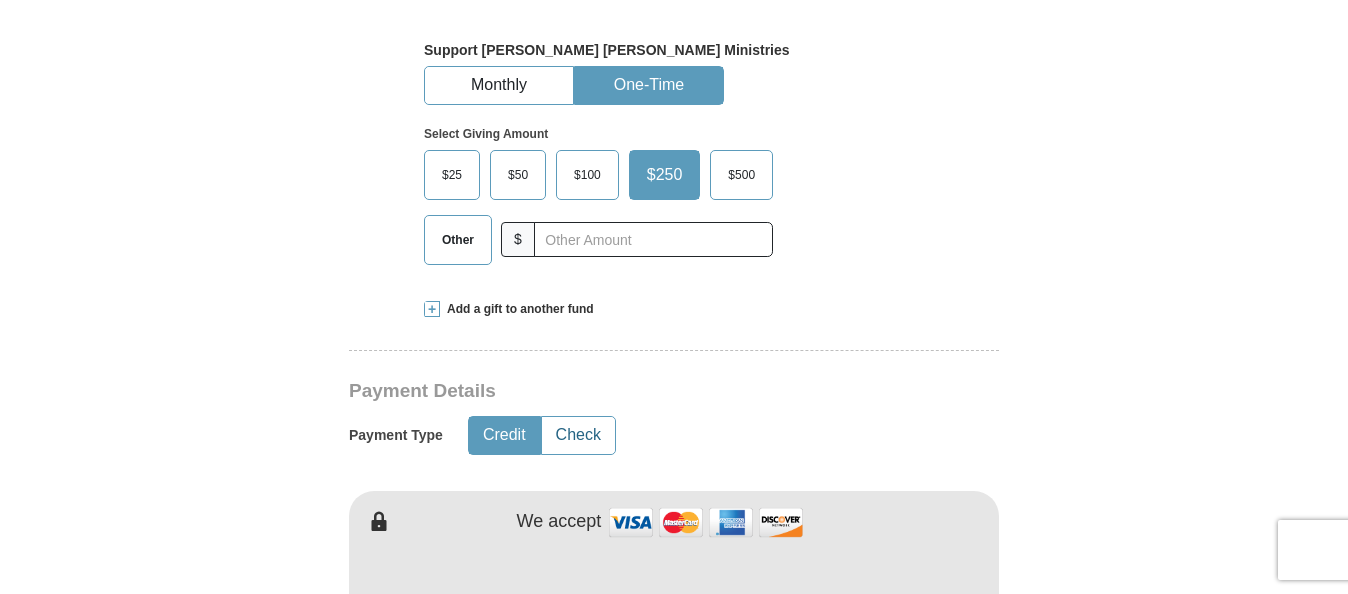 click on "Check" at bounding box center [578, 435] 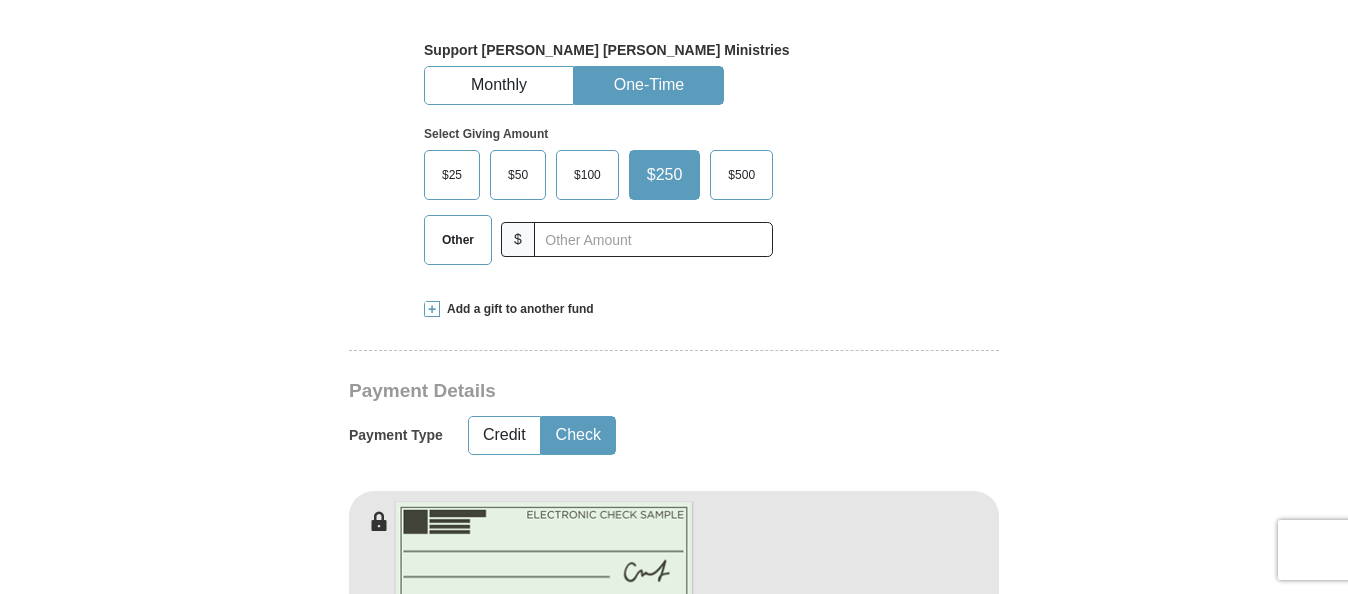 type on "Check" 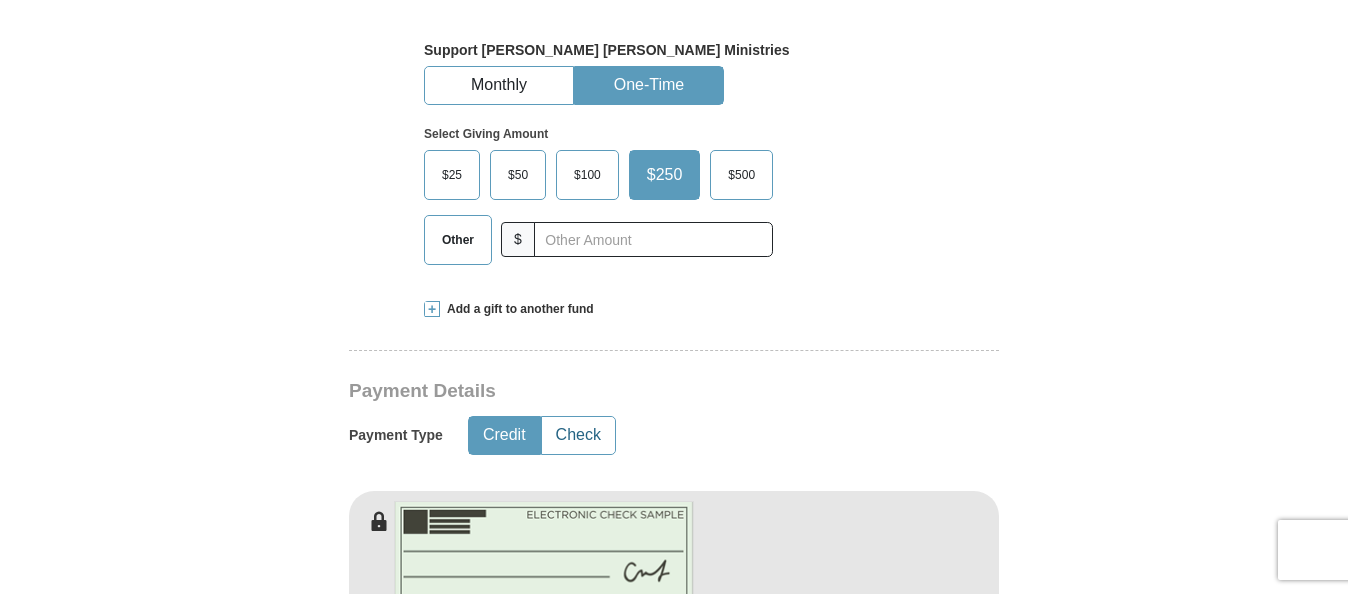 type on "Credit" 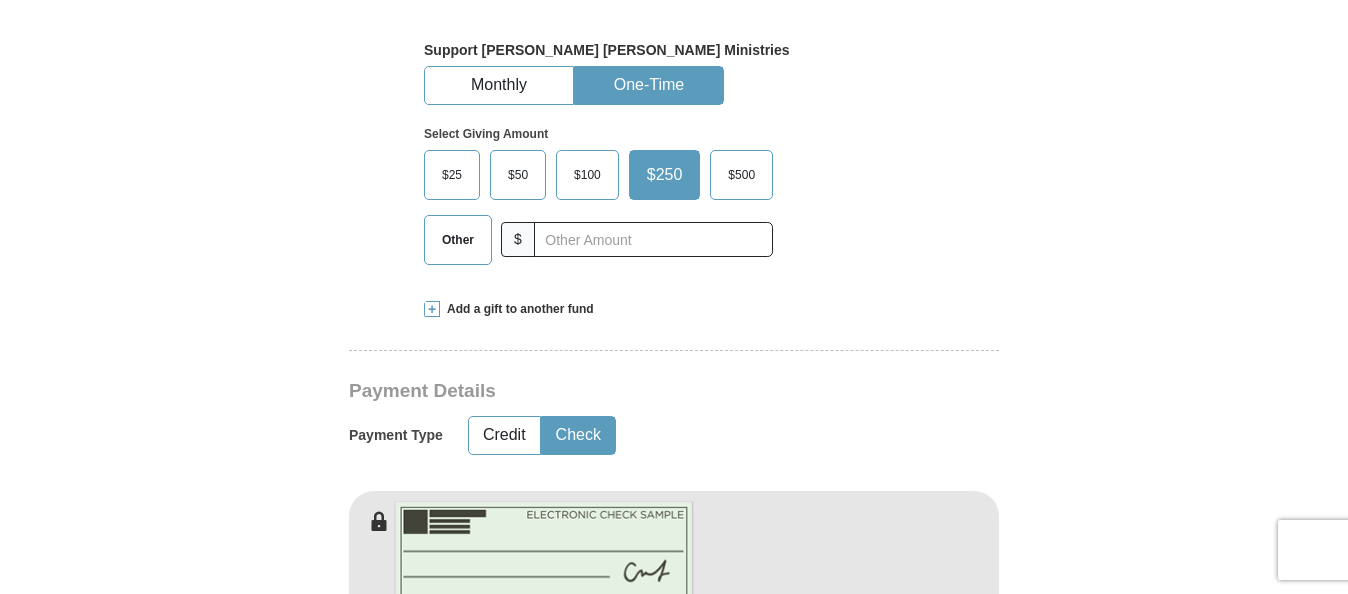 click on "Kenneth Copeland Ministries Giving
Together, we're helping people all over the world discover the greatest gift that has ever been given...Jesus.
Support Kenneth Copeland Ministries
Monthly
One-Time
Select Giving Amount
$25 $" at bounding box center (674, 1331) 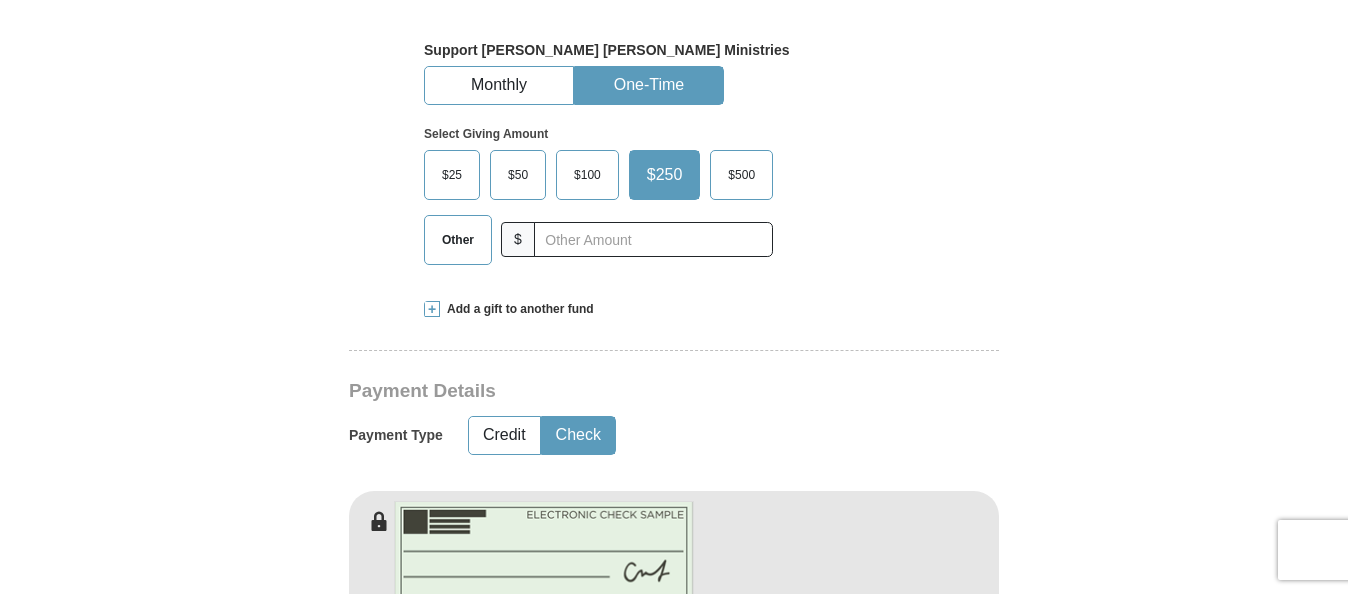 scroll, scrollTop: 1120, scrollLeft: 0, axis: vertical 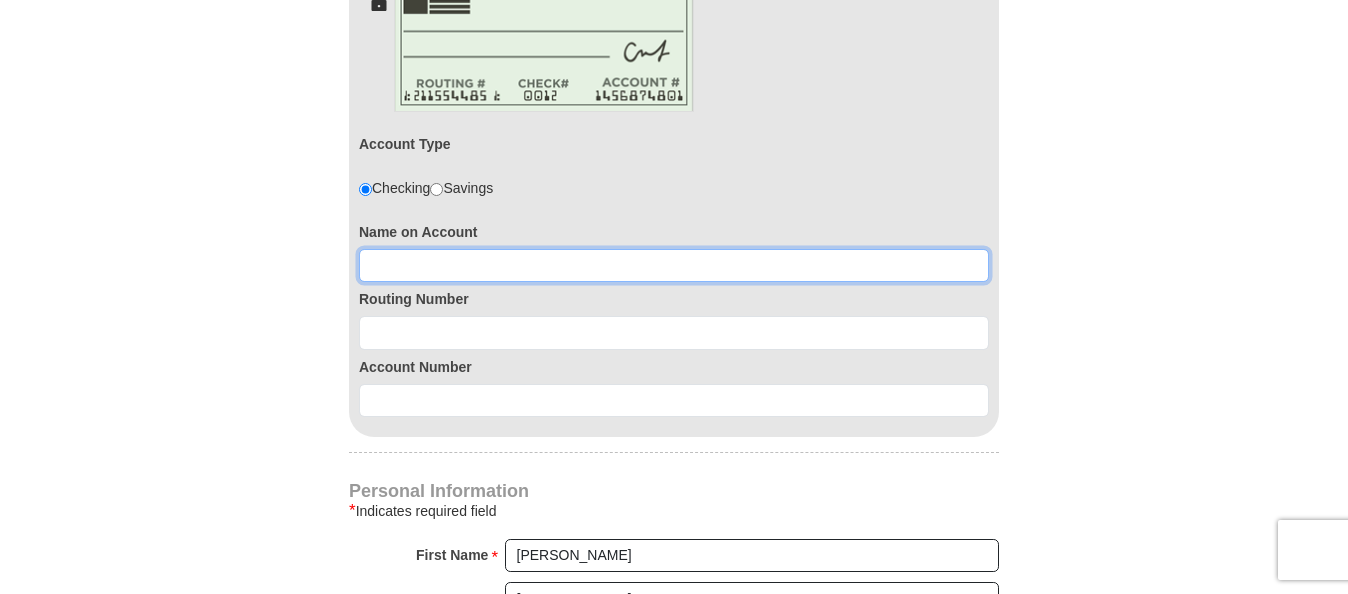 click at bounding box center (674, 266) 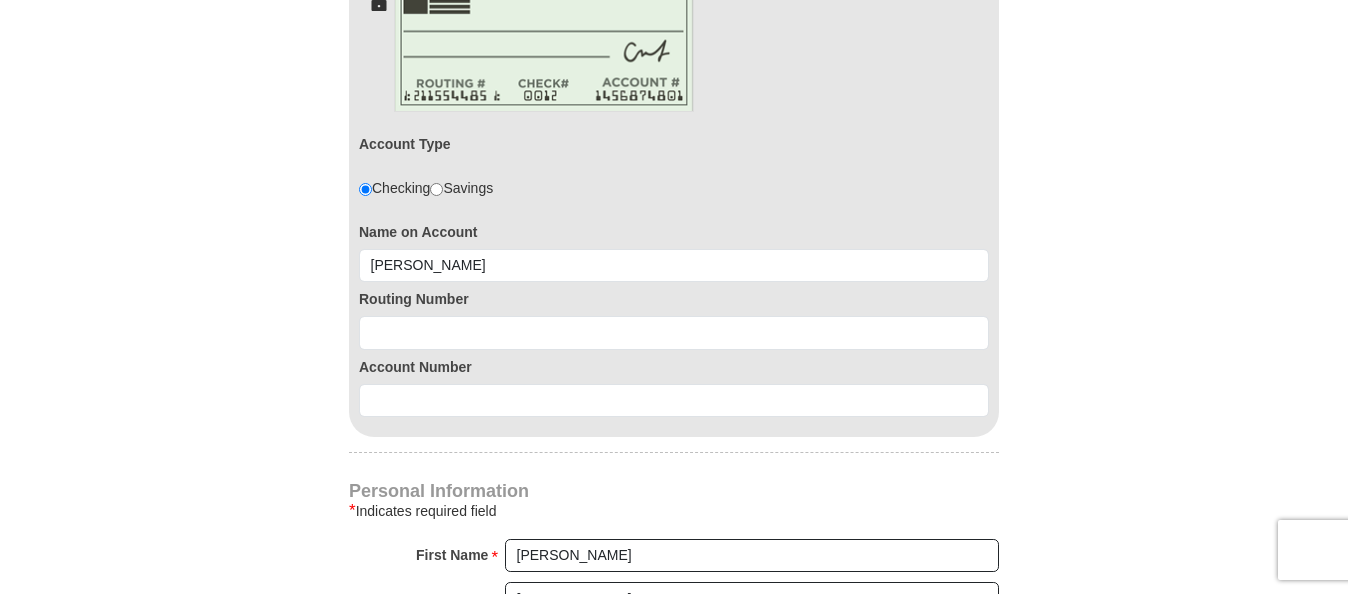click on "Kenneth Copeland Ministries Giving
Together, we're helping people all over the world discover the greatest gift that has ever been given...Jesus.
Support Kenneth Copeland Ministries
Monthly
One-Time
Select Giving Amount
Amount must be a valid number
The total gift cannot be less than $1.00
$25 $50" at bounding box center (674, 202) 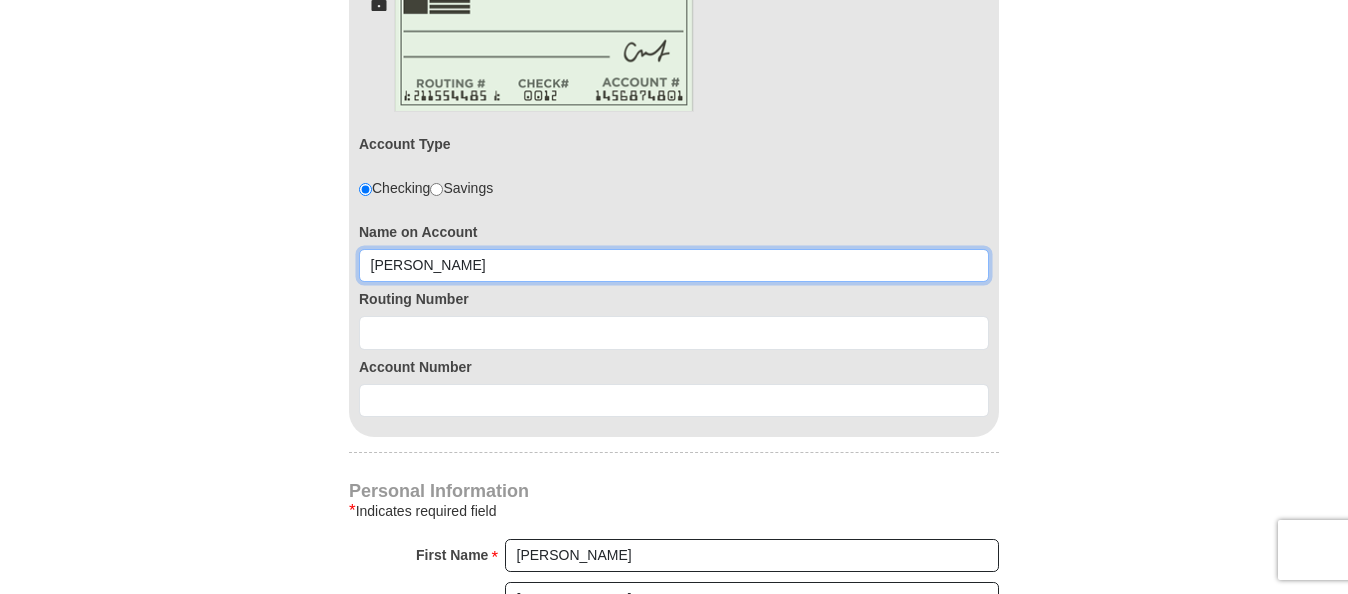 click on "Marceil I" at bounding box center (674, 266) 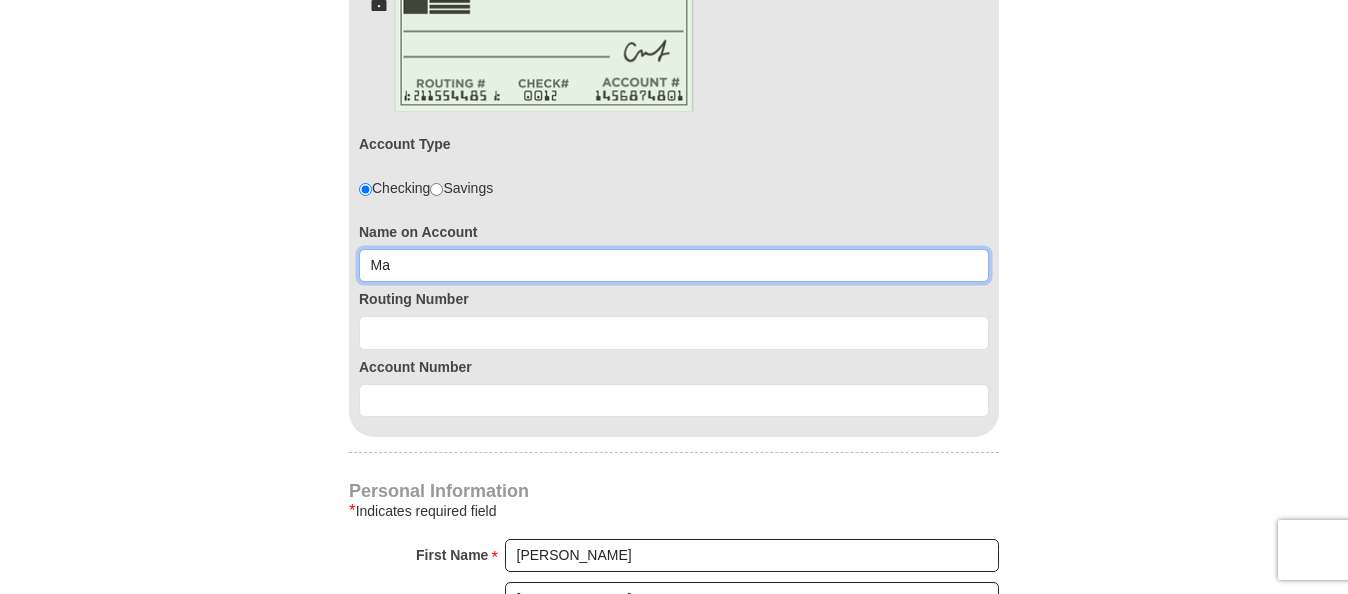 type on "M" 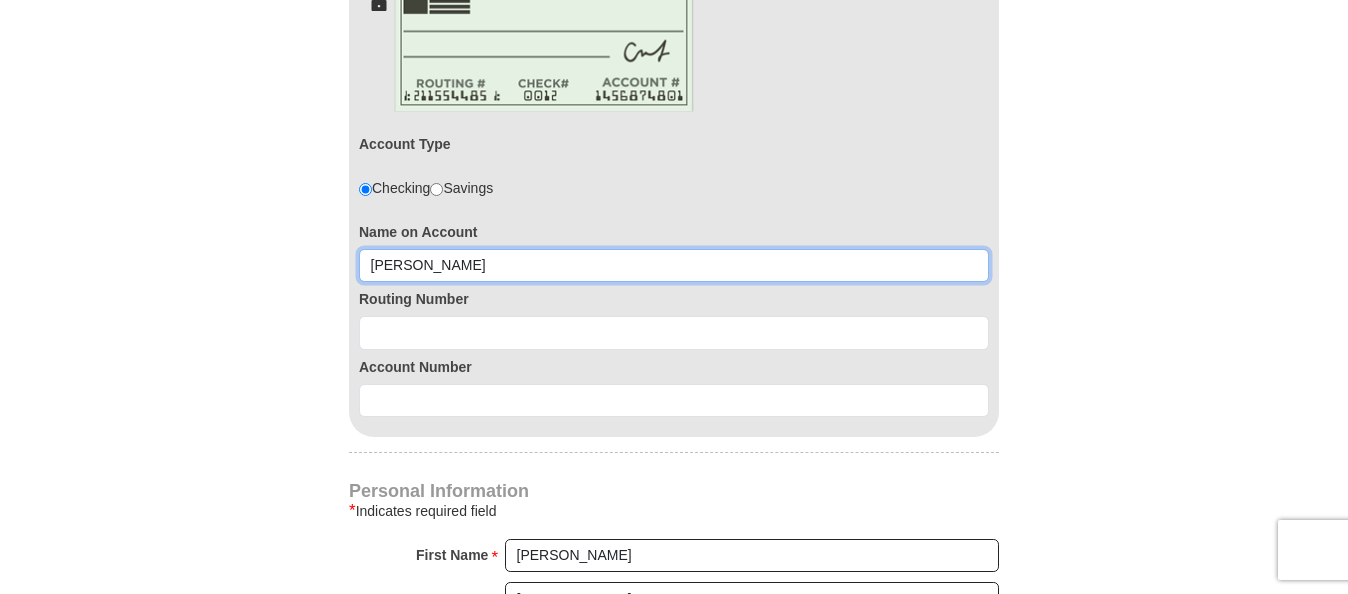 type on "Robert C. Miller" 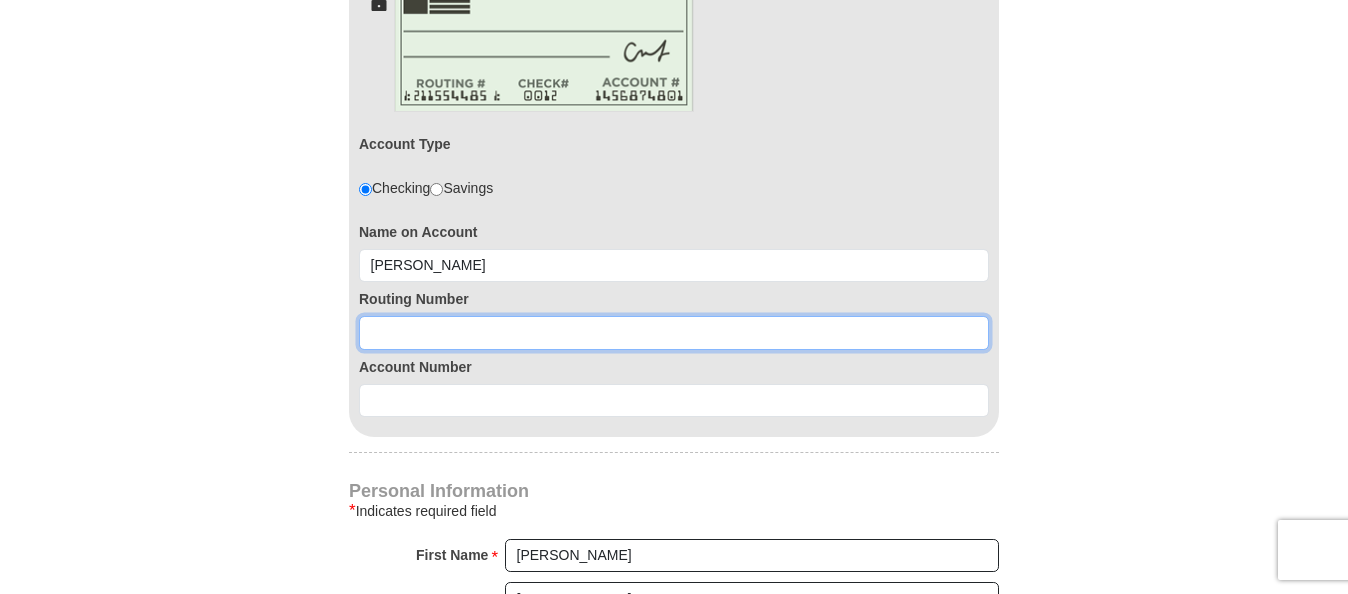 click at bounding box center (674, 333) 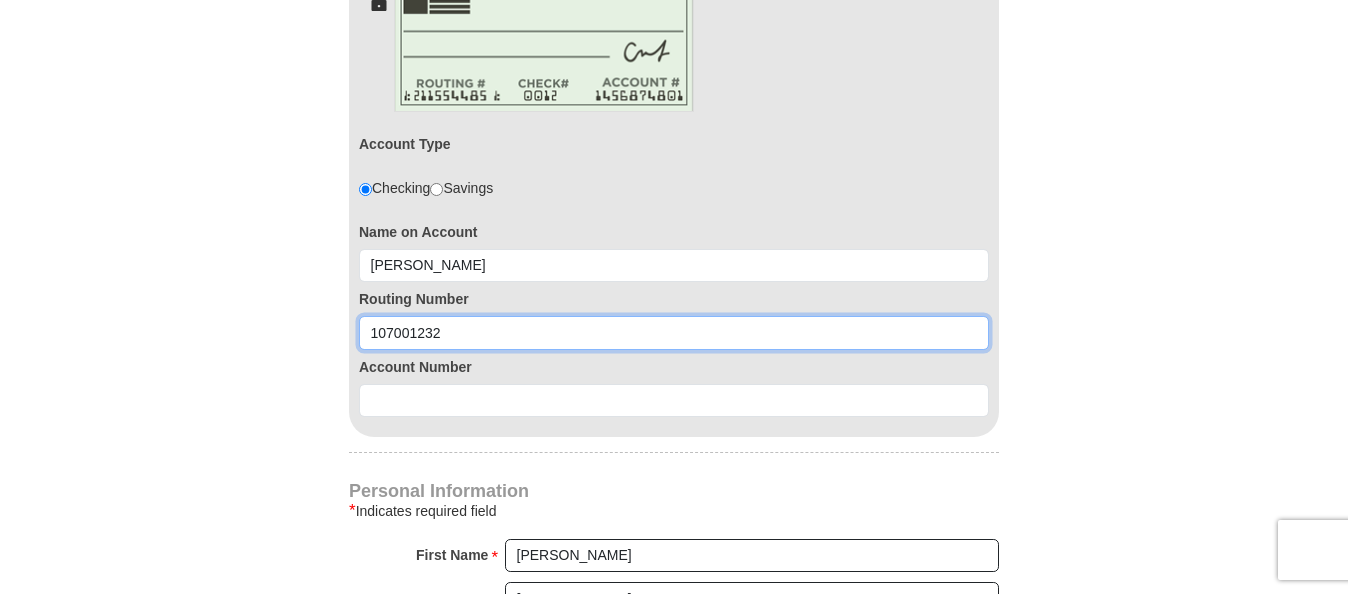 type on "107001232" 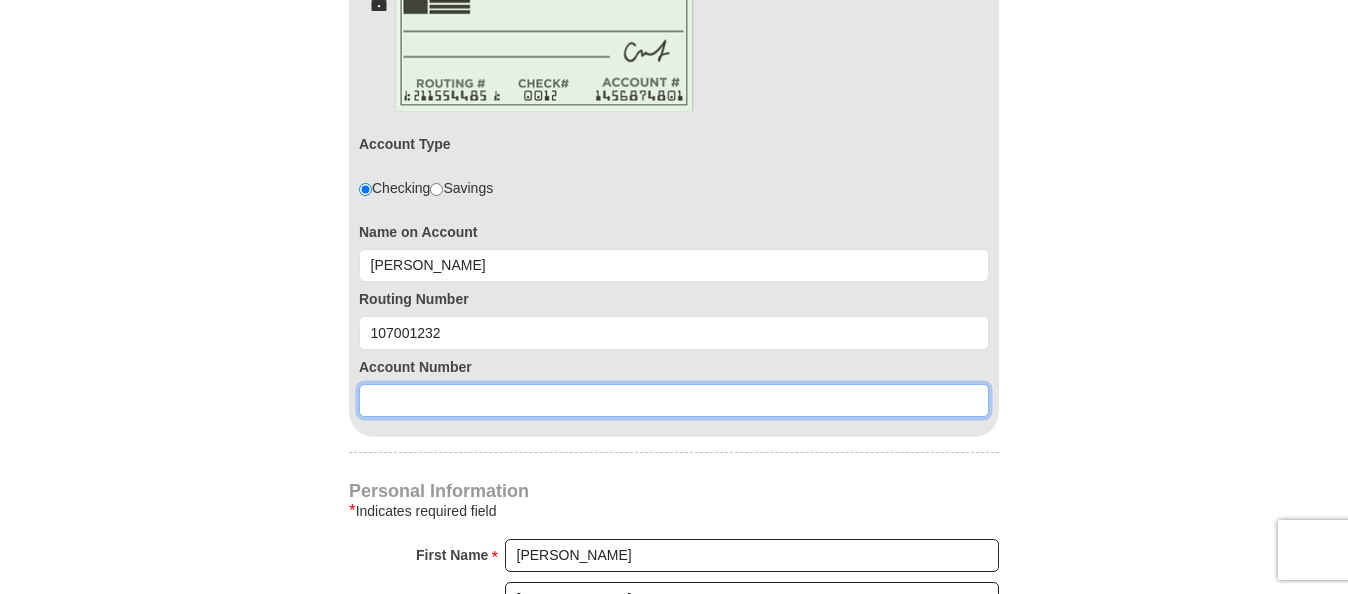 click at bounding box center [674, 401] 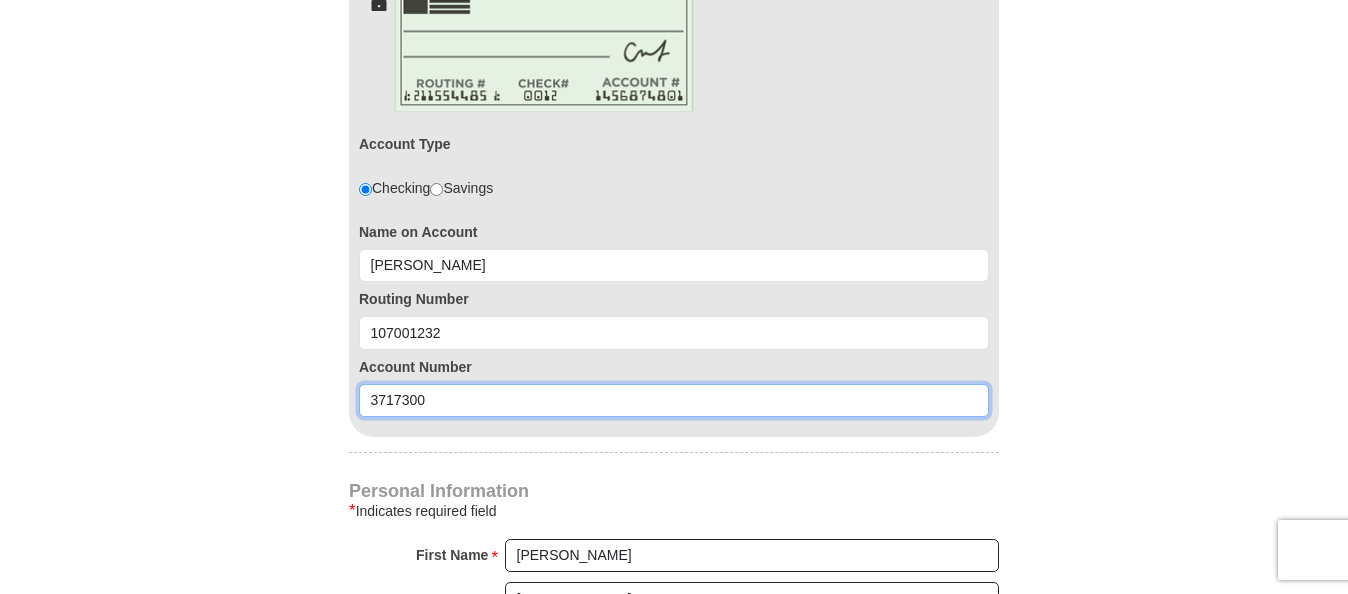 type on "3717300" 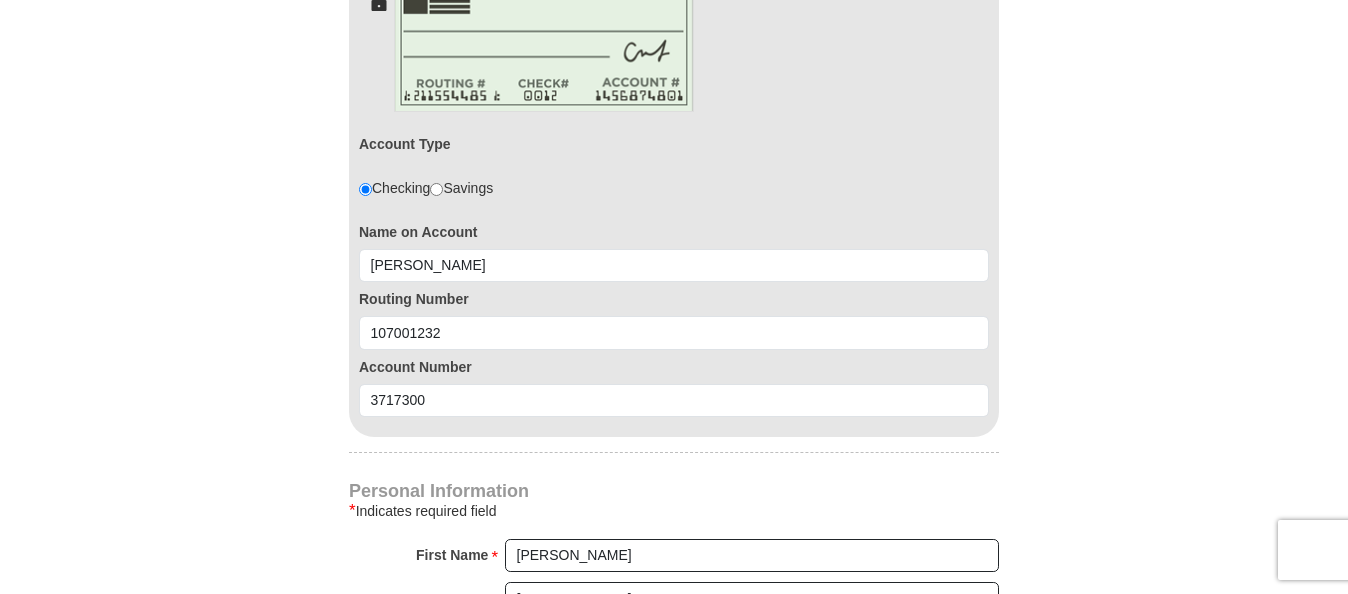 click on "Kenneth Copeland Ministries Giving
Together, we're helping people all over the world discover the greatest gift that has ever been given...Jesus.
Support Kenneth Copeland Ministries
Monthly
One-Time
Select Giving Amount
Amount must be a valid number
The total gift cannot be less than $1.00
$25 $50" at bounding box center [674, 202] 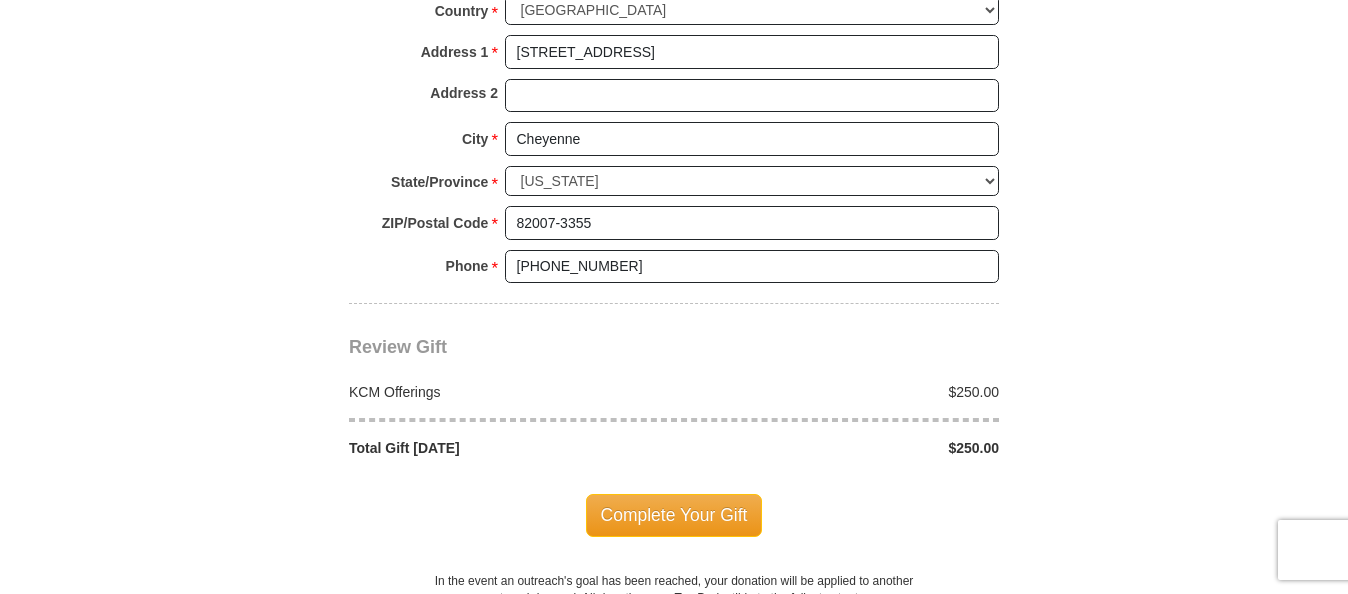 scroll, scrollTop: 1840, scrollLeft: 0, axis: vertical 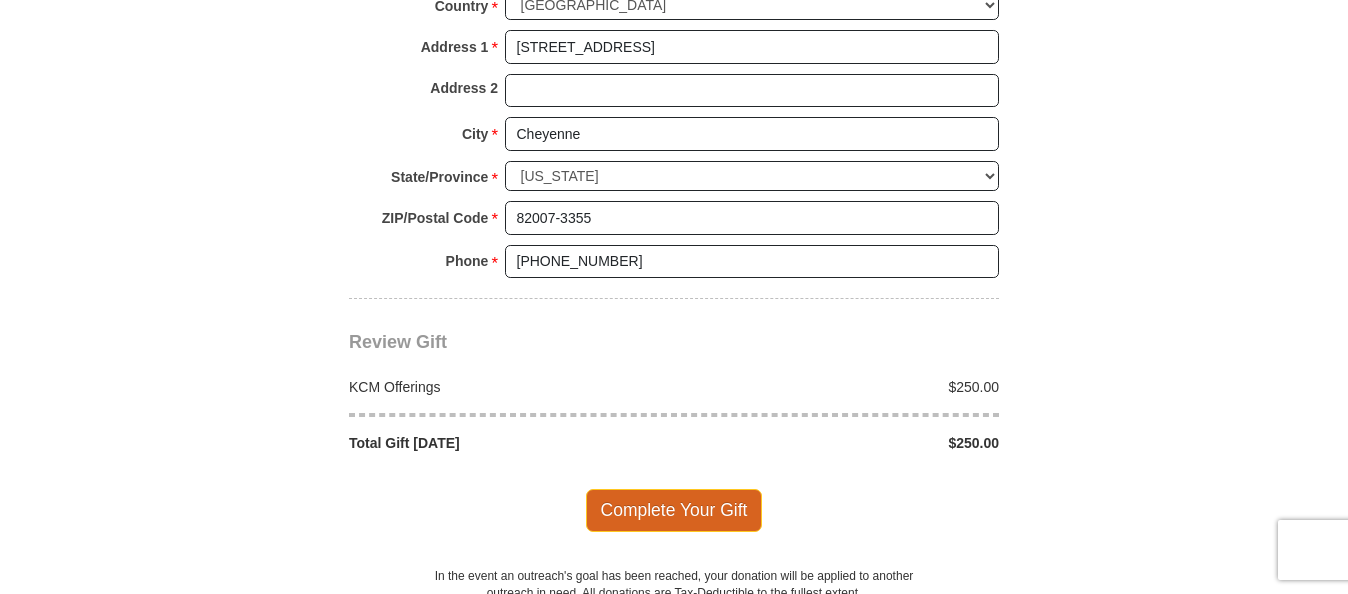 click on "Complete Your Gift" at bounding box center [674, 510] 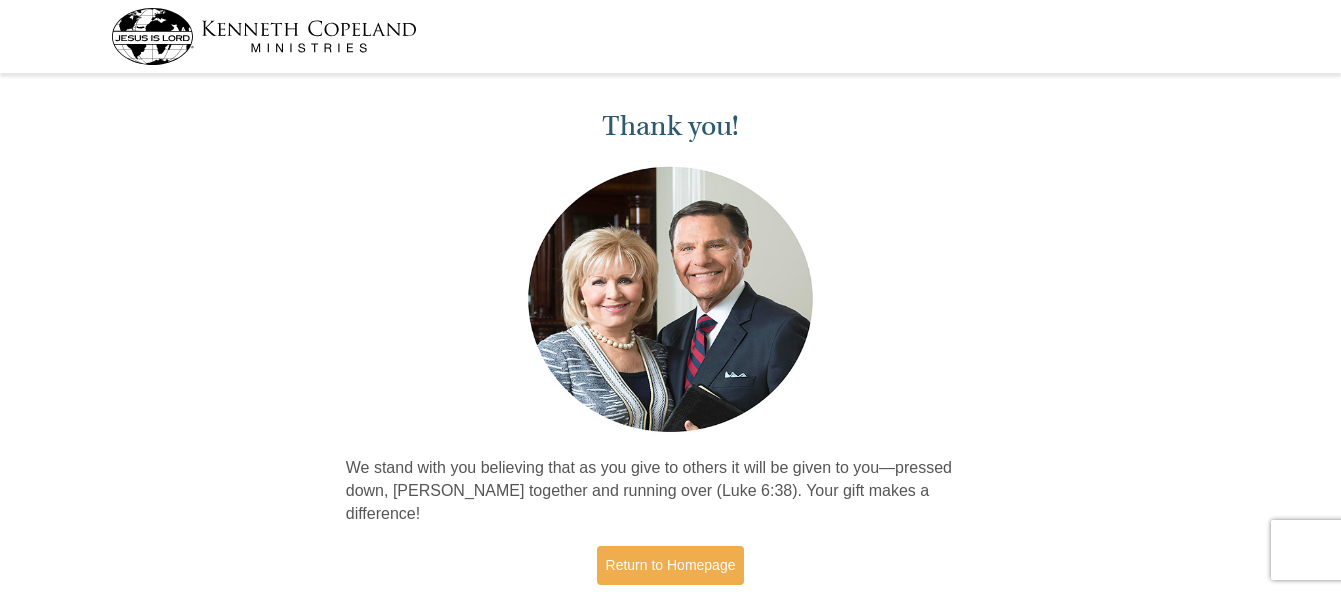 scroll, scrollTop: 0, scrollLeft: 0, axis: both 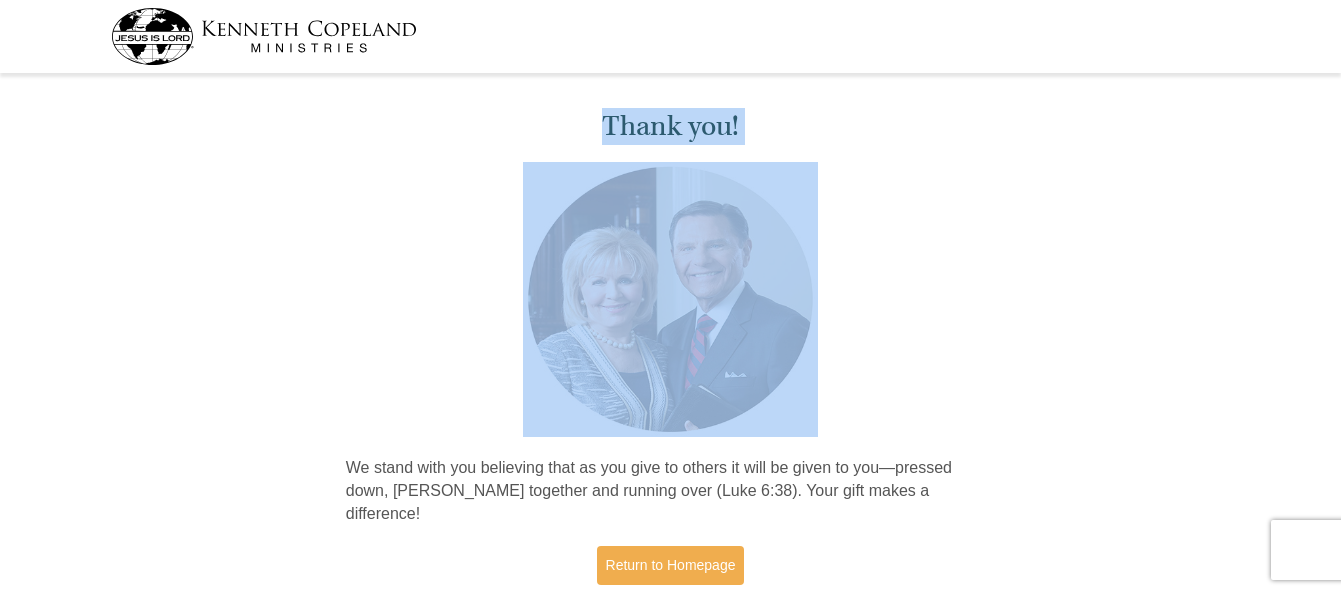 drag, startPoint x: 848, startPoint y: 161, endPoint x: 1352, endPoint y: 16, distance: 524.44354 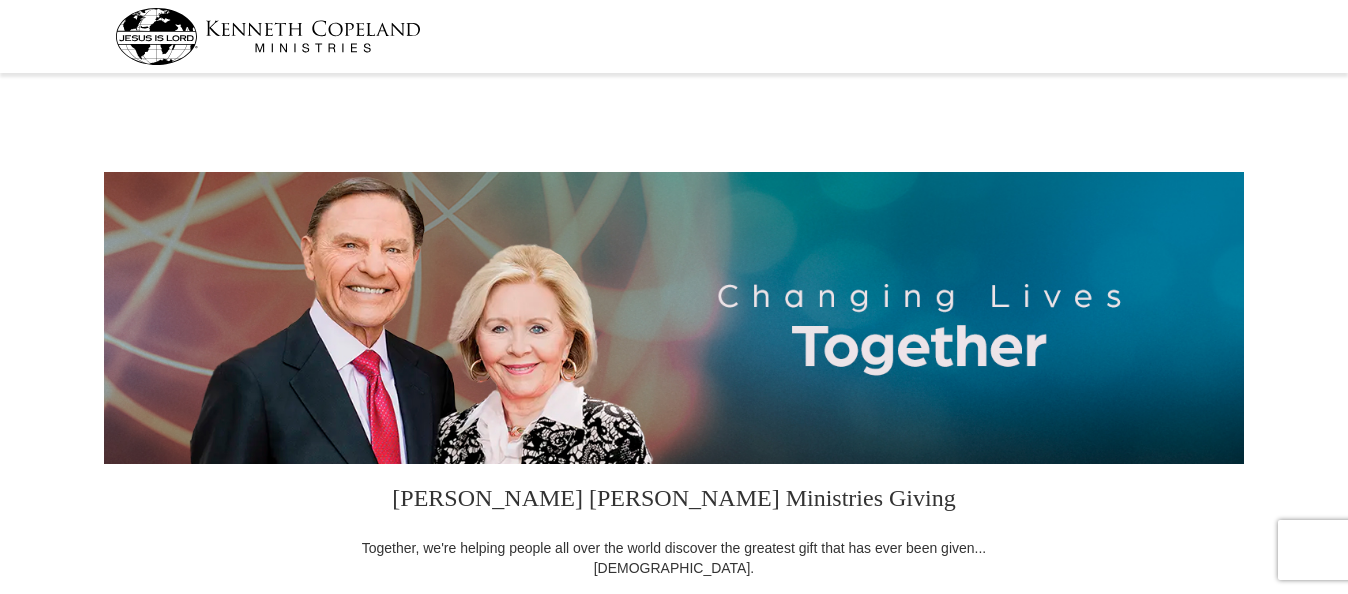 scroll, scrollTop: 1840, scrollLeft: 0, axis: vertical 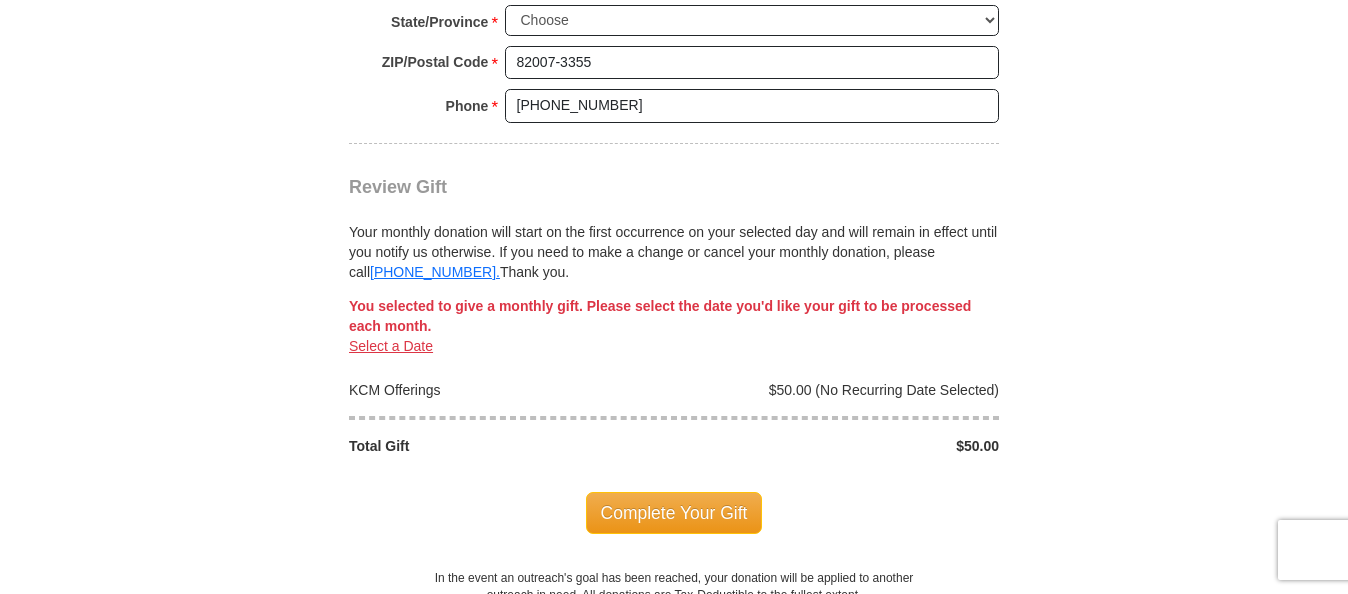 select on "WY" 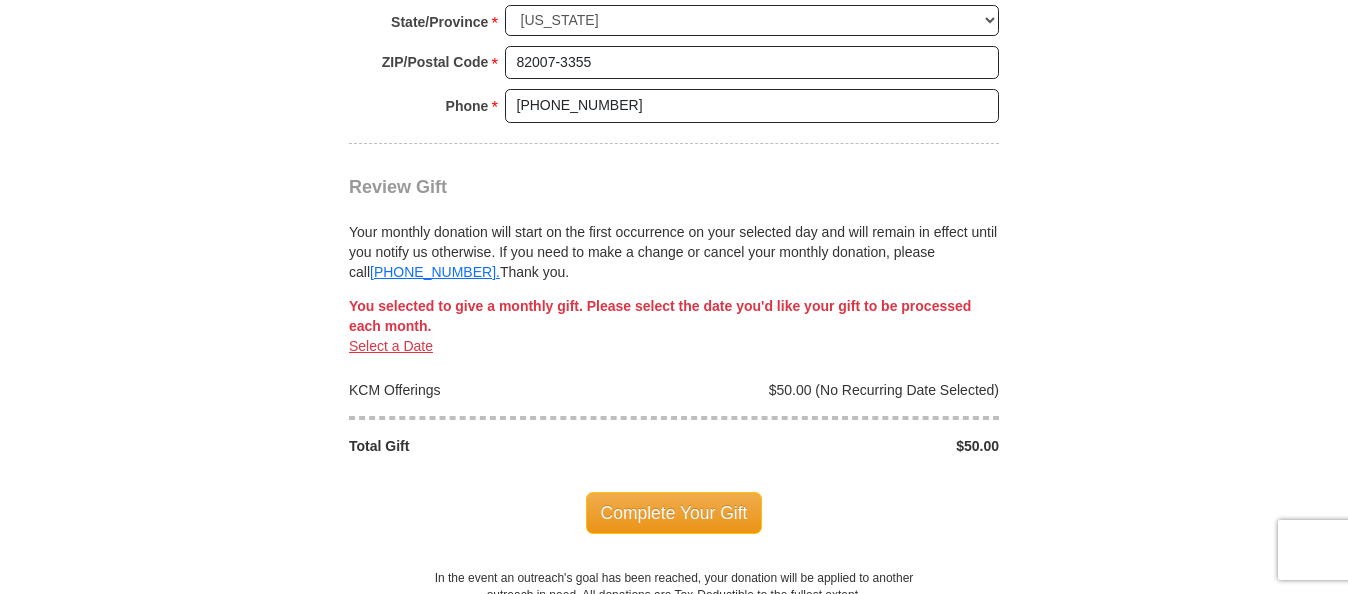 scroll, scrollTop: 0, scrollLeft: 0, axis: both 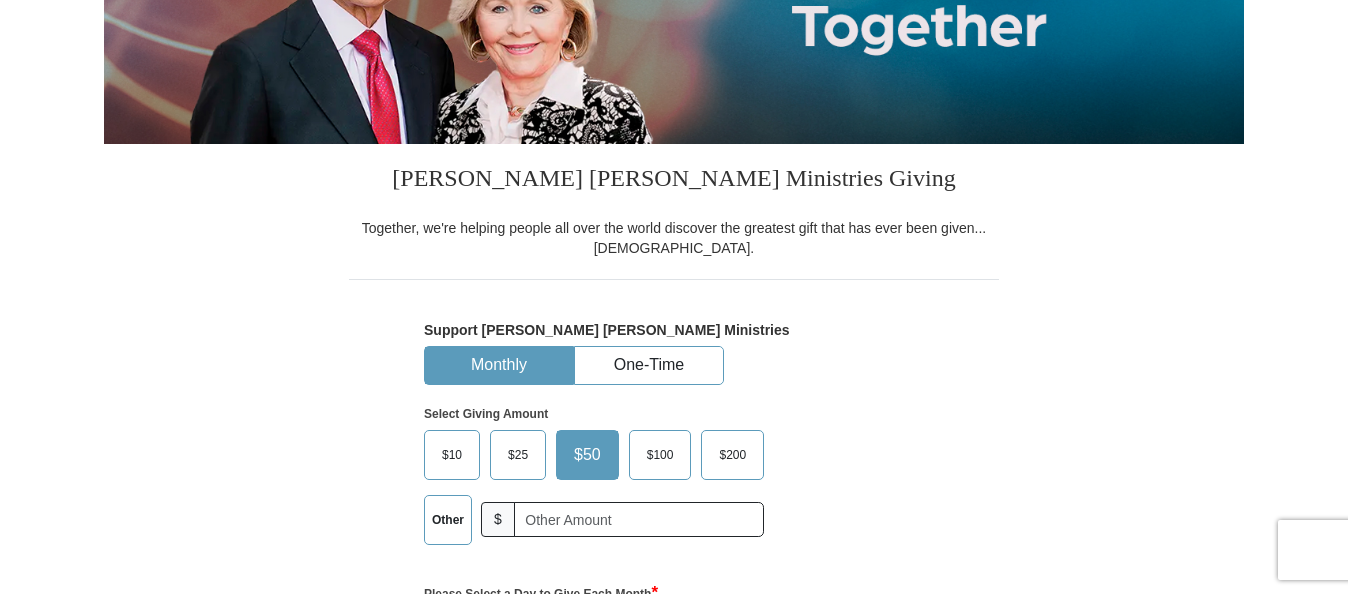 click on "$50" at bounding box center (587, 455) 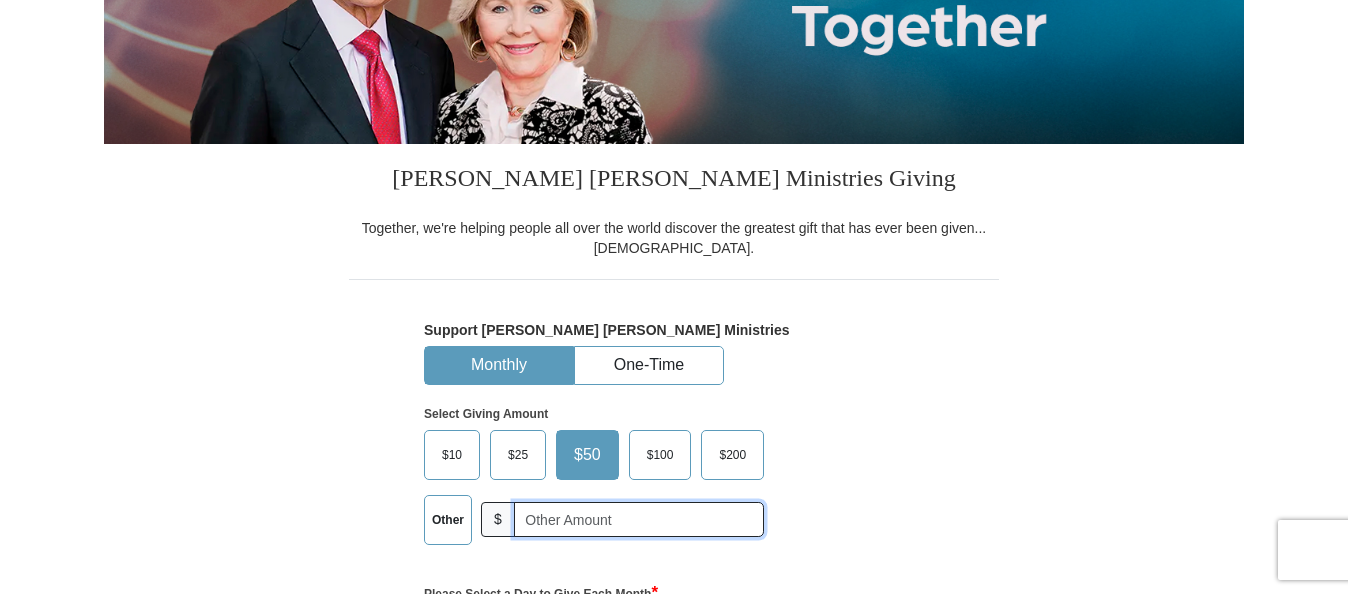click at bounding box center (639, 519) 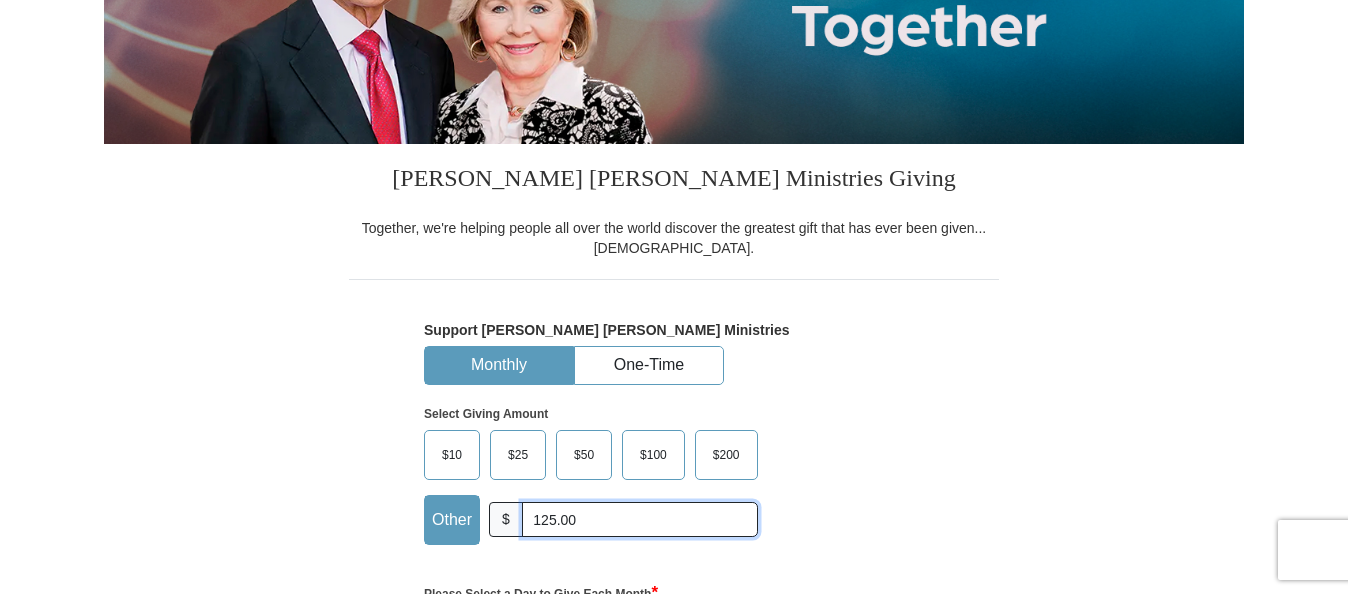 type on "125.00" 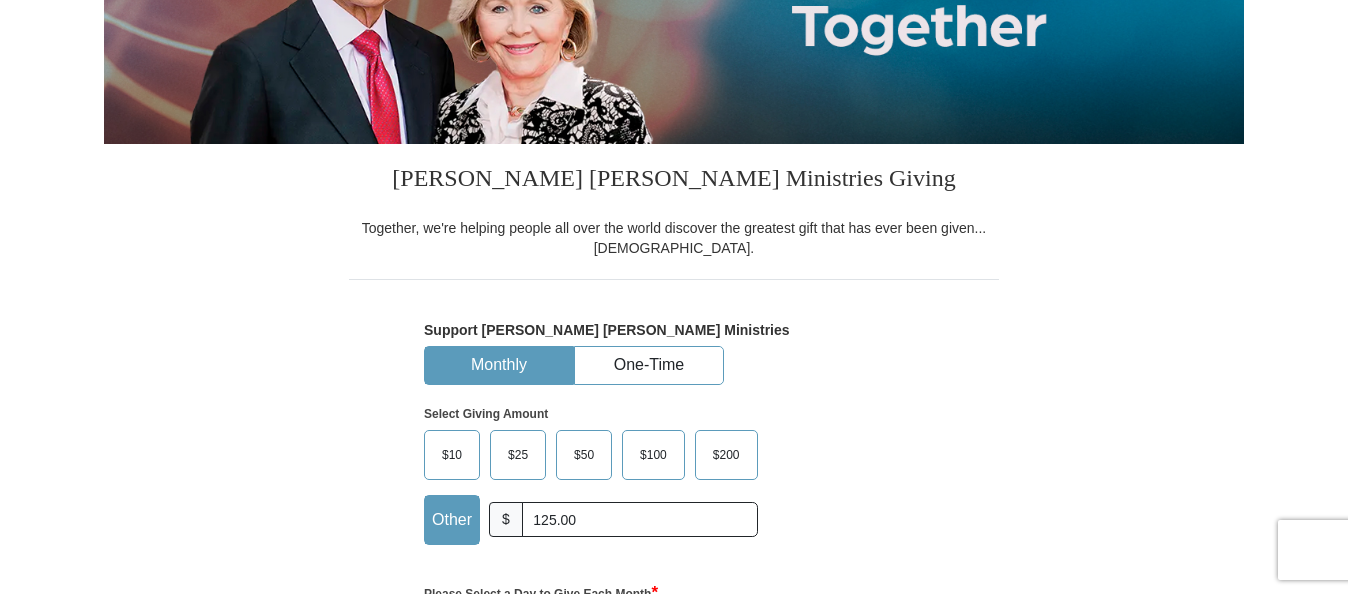 click on "Kenneth Copeland Ministries Giving
Together, we're helping people all over the world discover the greatest gift that has ever been given...Jesus.
Support Kenneth Copeland Ministries
Monthly
One-Time
Select Giving Amount
Amount must be a valid number
The total gift cannot be less than $1.00
$25 $50" at bounding box center (674, 1004) 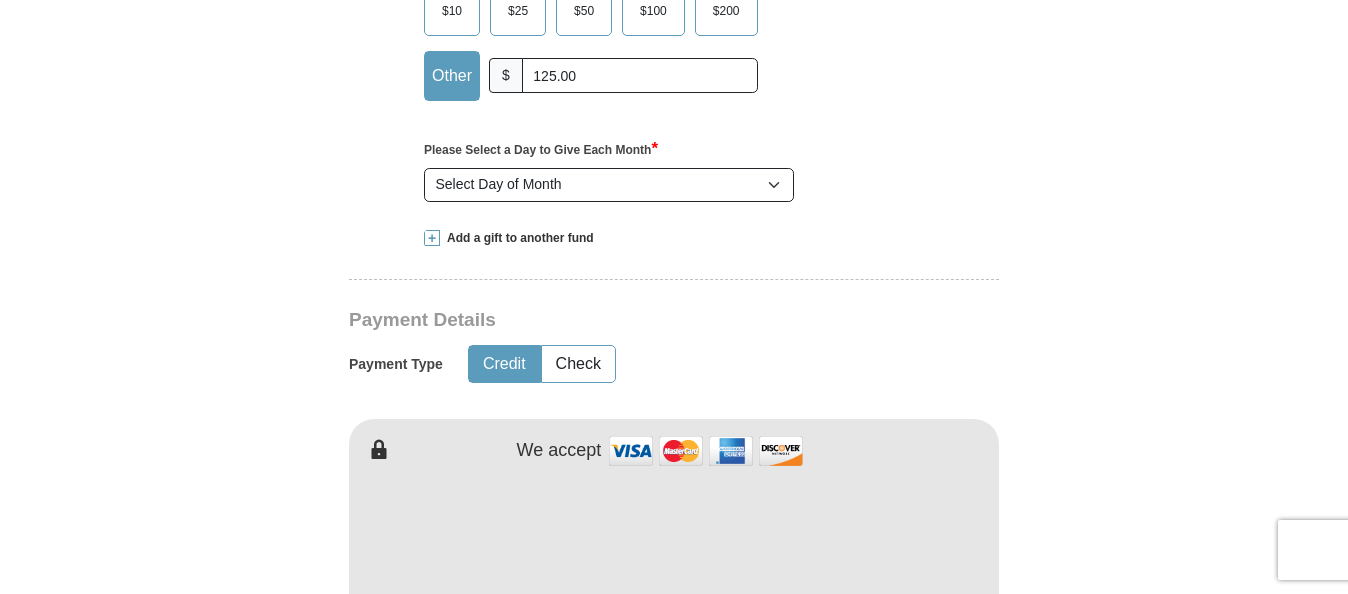 scroll, scrollTop: 768, scrollLeft: 0, axis: vertical 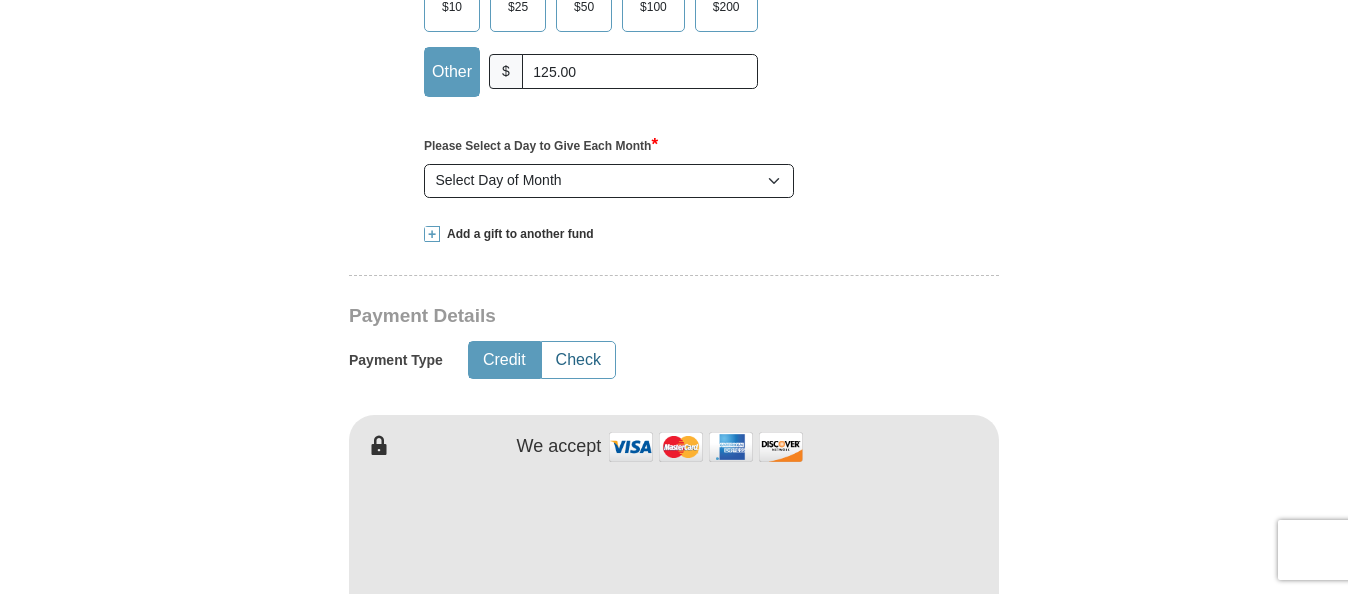 click on "Check" at bounding box center (578, 360) 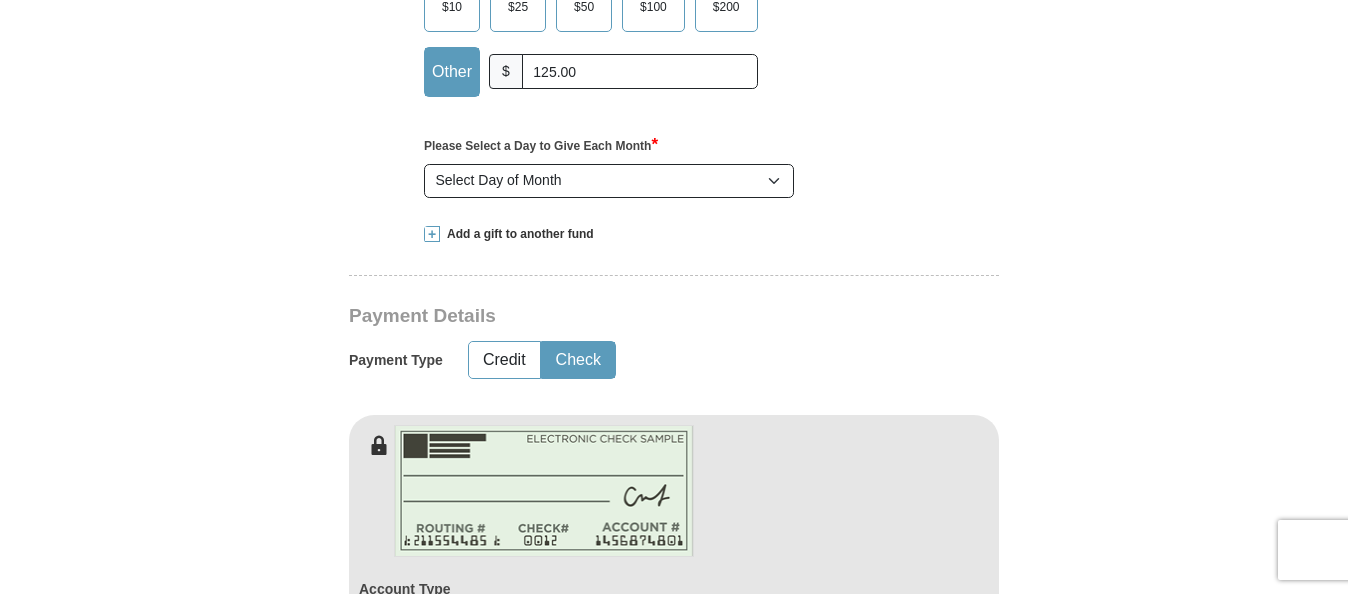 click on "Kenneth Copeland Ministries Giving
Together, we're helping people all over the world discover the greatest gift that has ever been given...Jesus.
Support Kenneth Copeland Ministries
Monthly
One-Time
Select Giving Amount
Amount must be a valid number
The total gift cannot be less than $1.00
$25 $50" at bounding box center [674, 680] 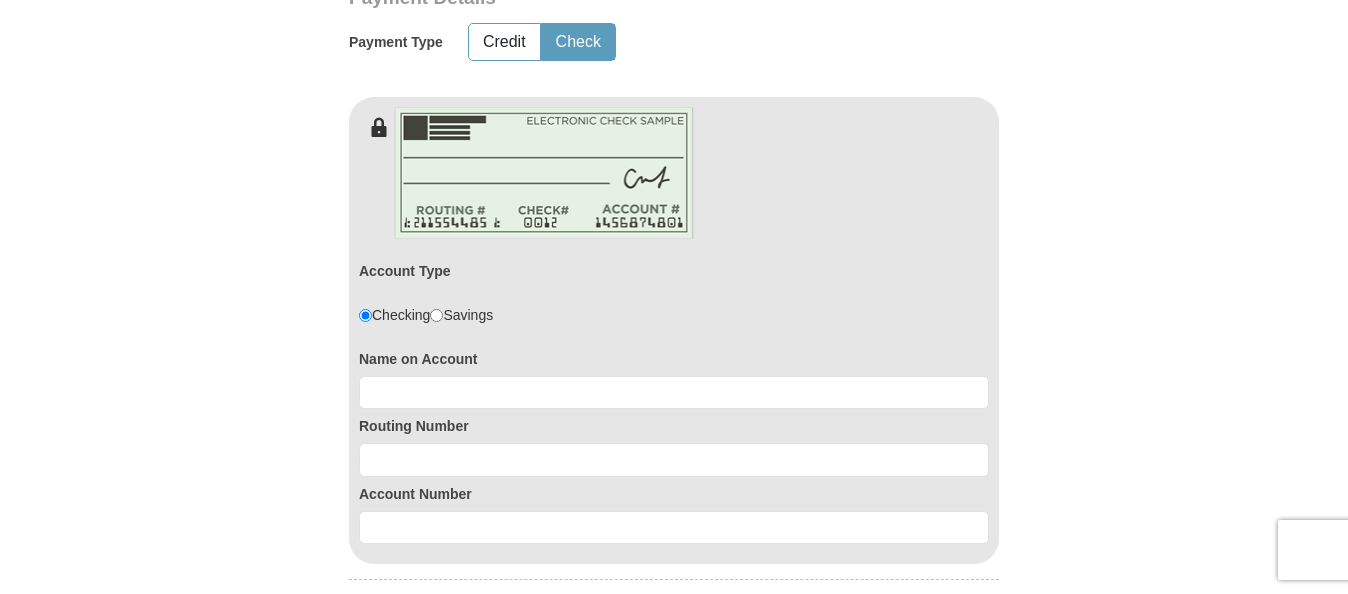 scroll, scrollTop: 1088, scrollLeft: 0, axis: vertical 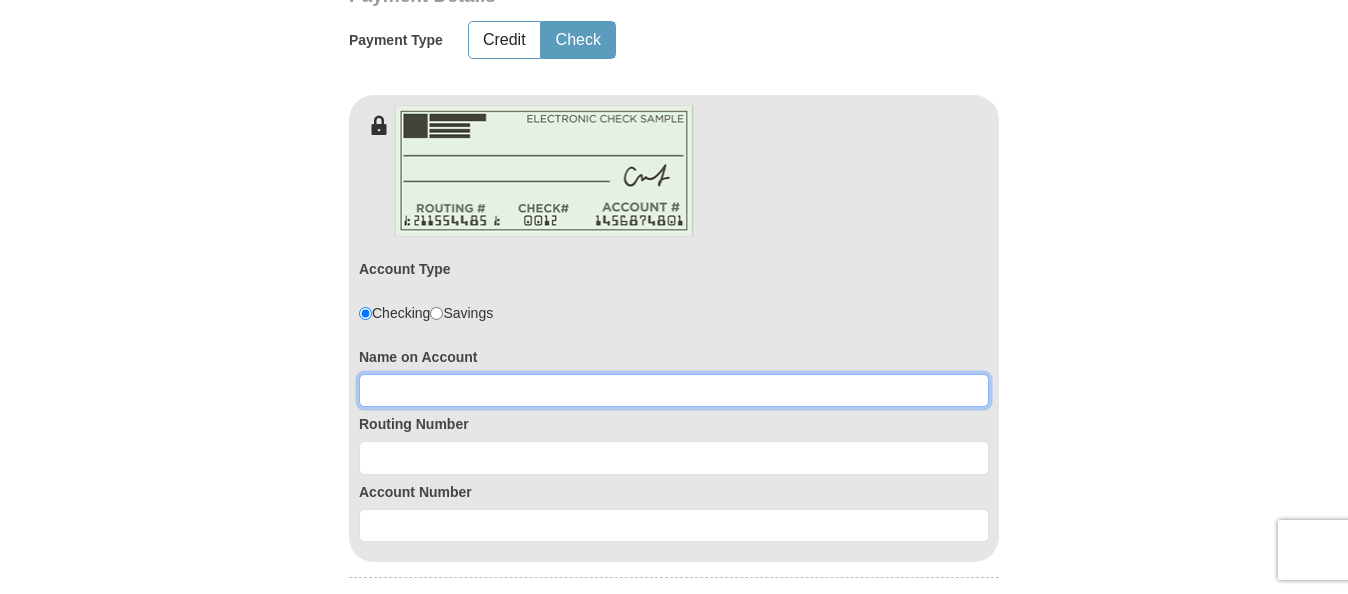 click at bounding box center [674, 391] 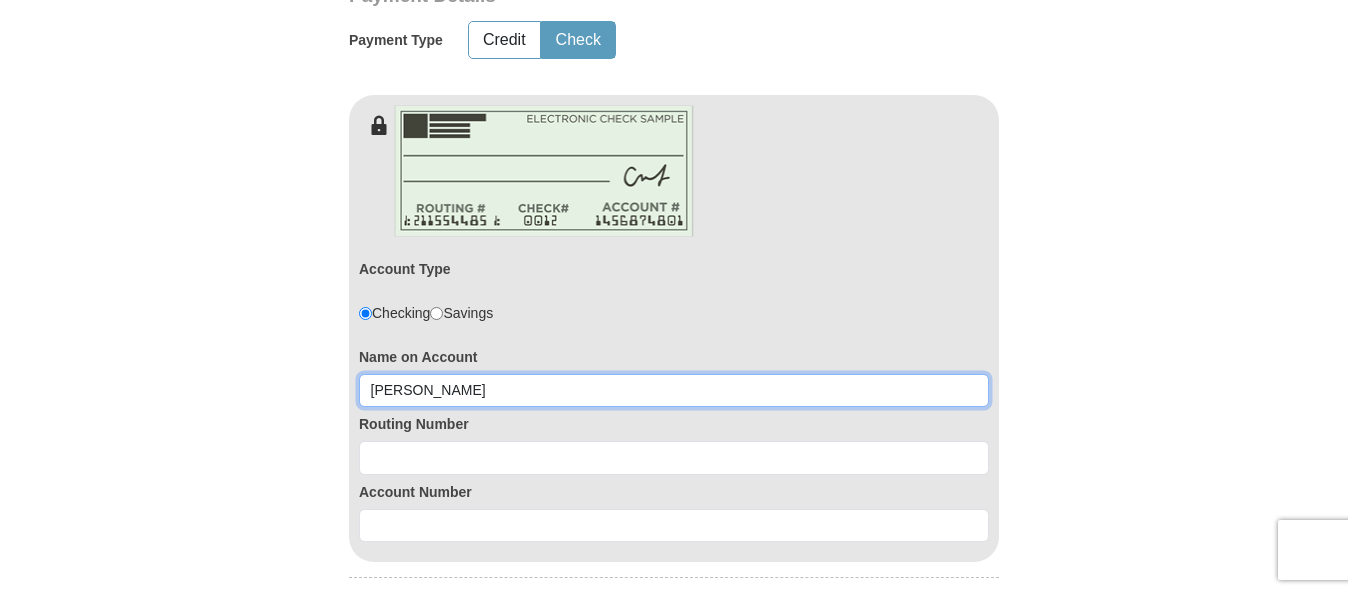 drag, startPoint x: 477, startPoint y: 403, endPoint x: 403, endPoint y: 454, distance: 89.87213 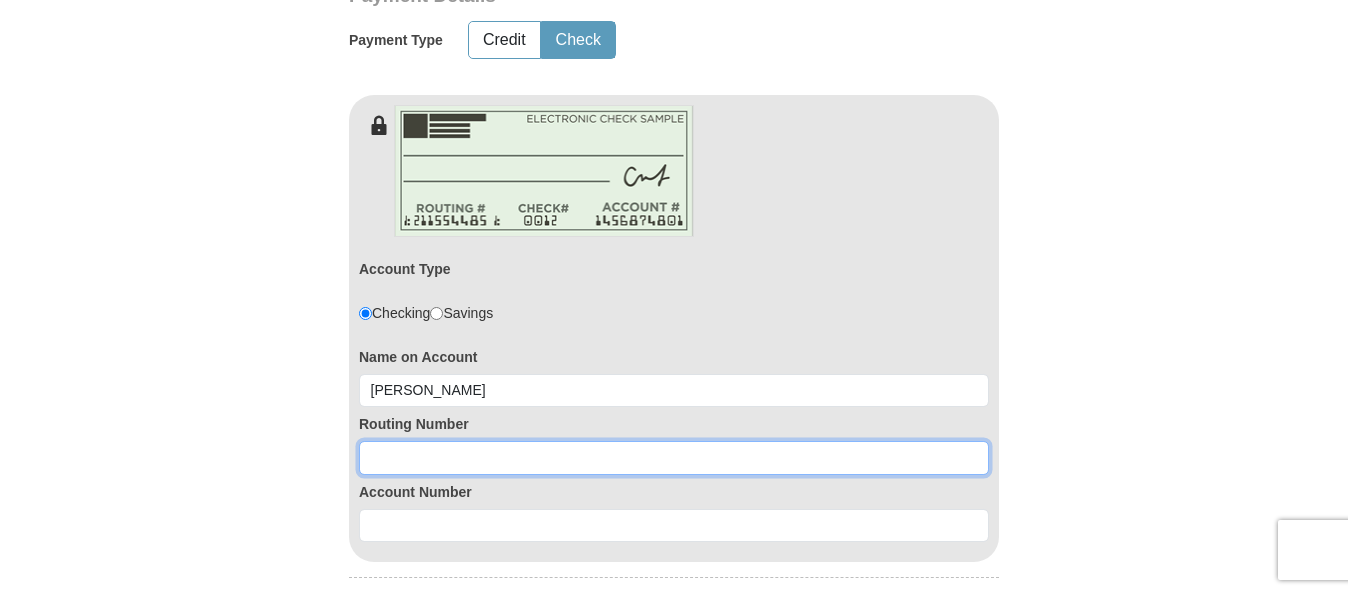 click at bounding box center (674, 458) 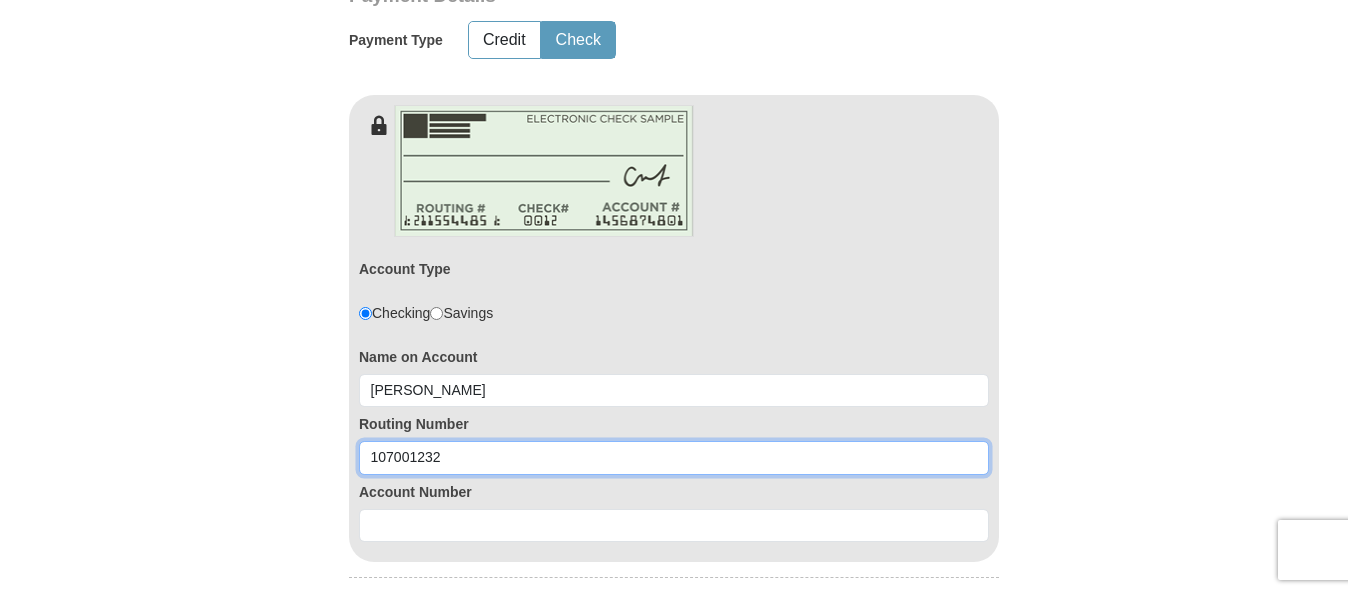 type on "107001232" 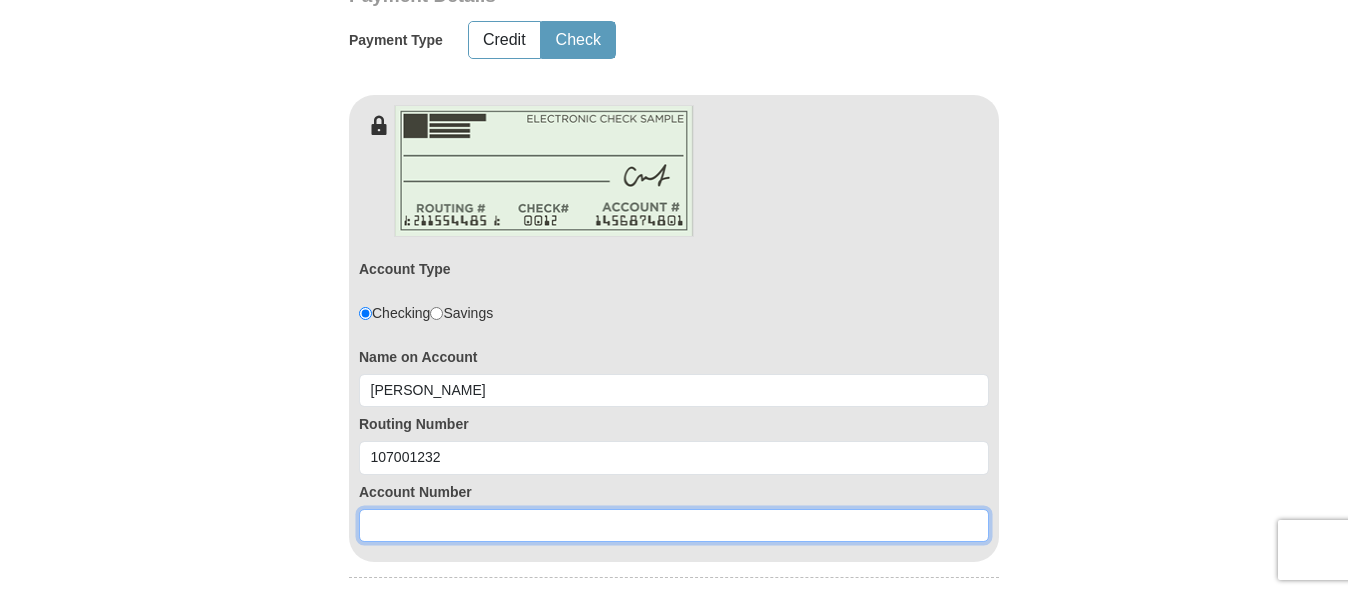 click at bounding box center (674, 526) 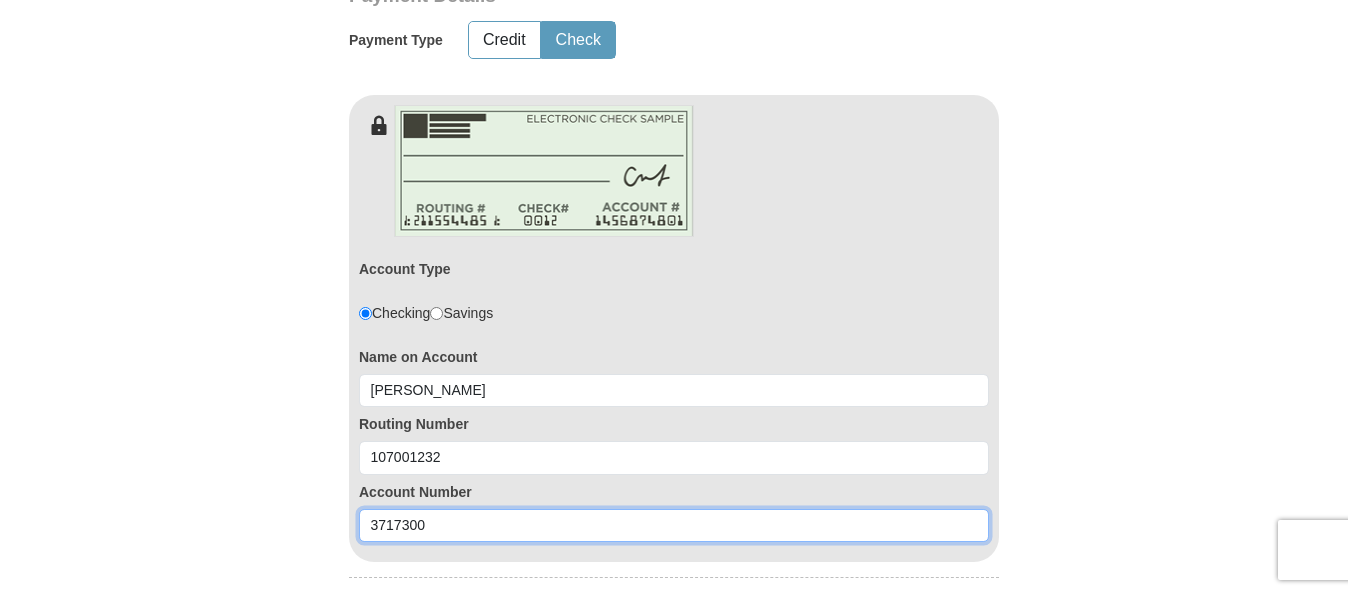 type on "3717300" 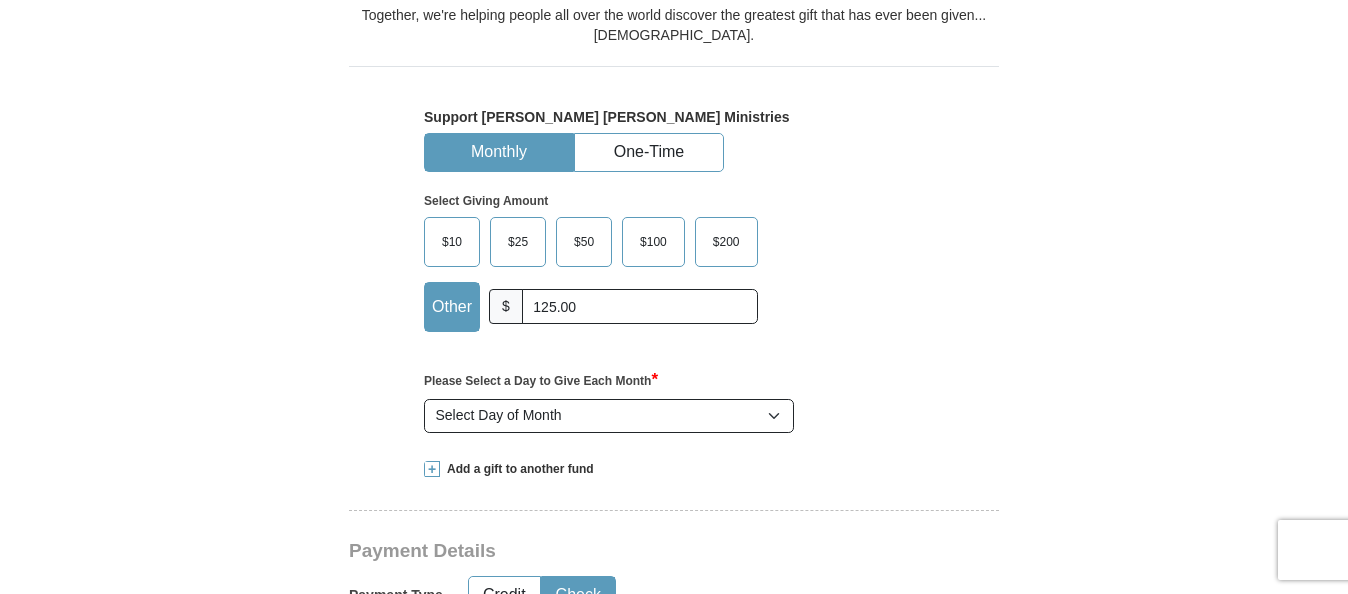 scroll, scrollTop: 526, scrollLeft: 0, axis: vertical 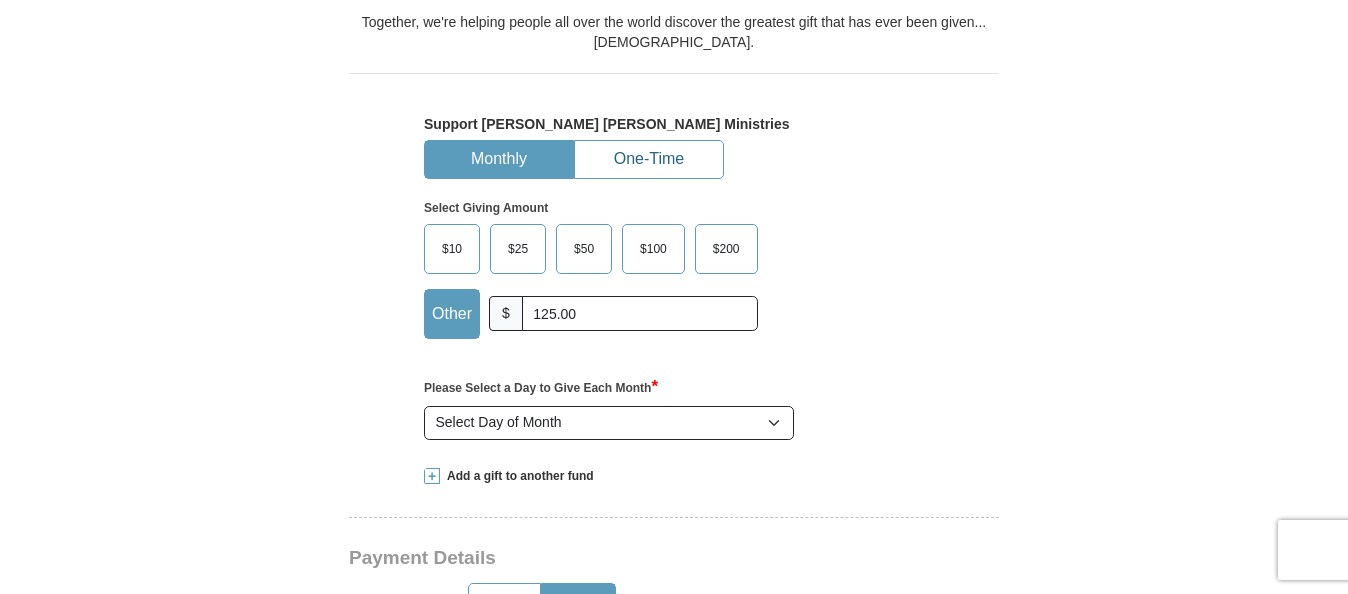 click on "One-Time" at bounding box center (649, 159) 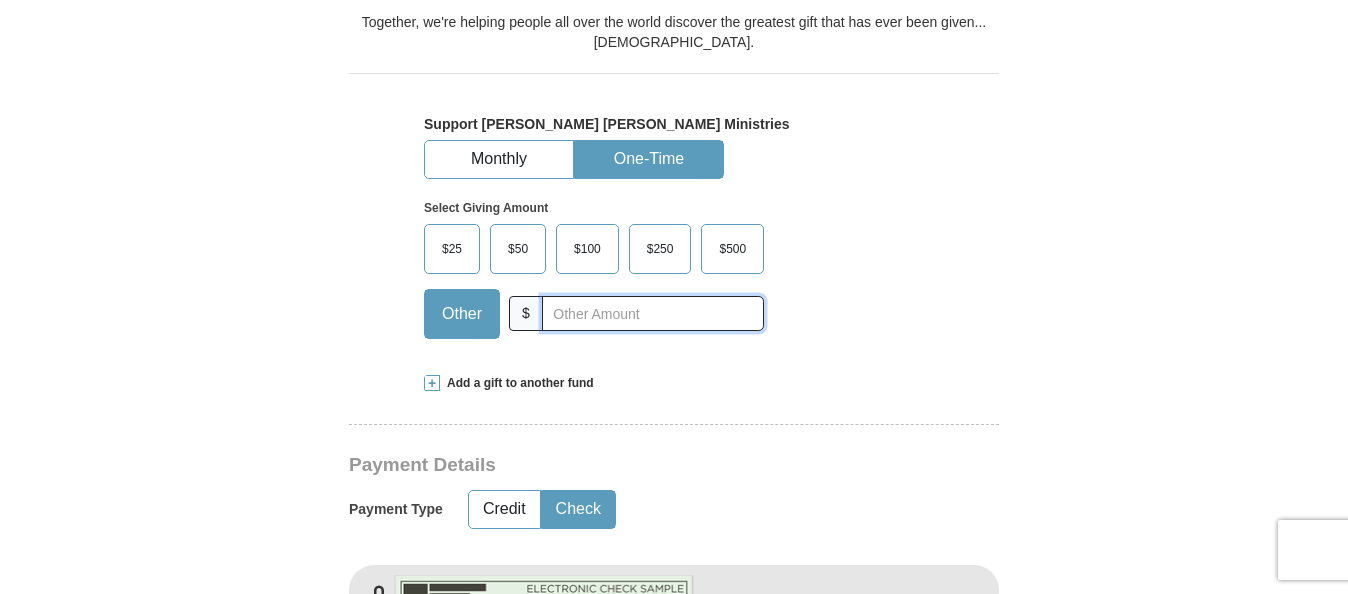 click at bounding box center (653, 313) 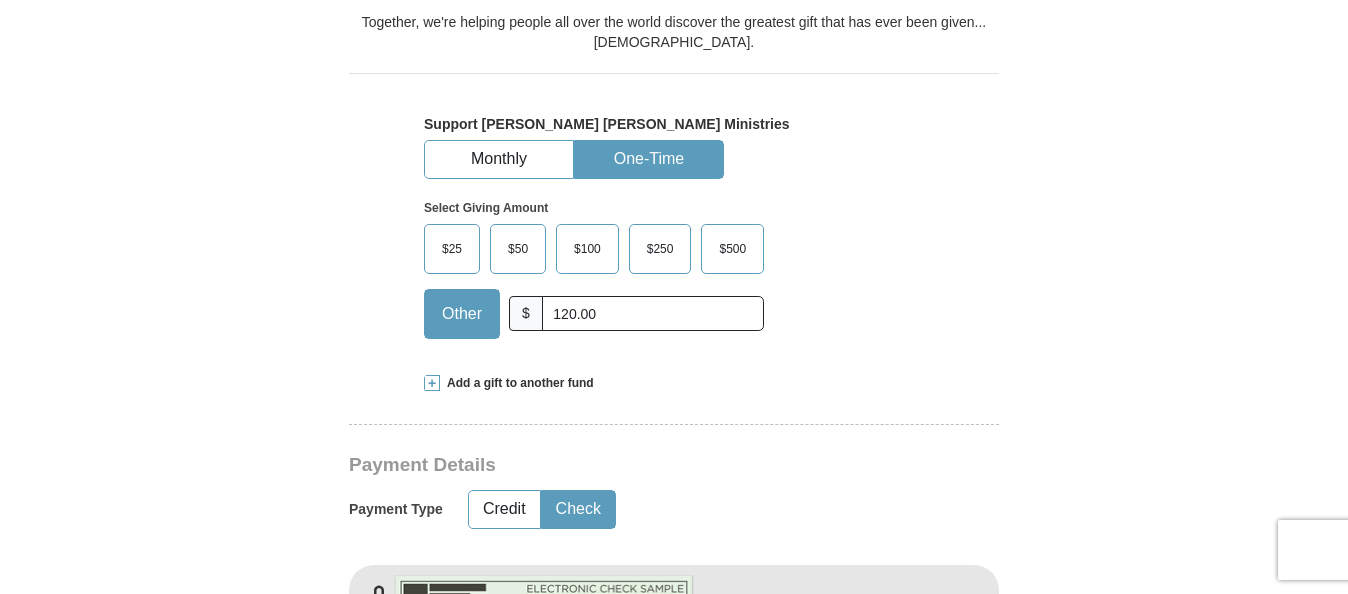 click on "Kenneth Copeland Ministries Giving
Together, we're helping people all over the world discover the greatest gift that has ever been given...Jesus.
Support Kenneth Copeland Ministries
Monthly
One-Time
Select Giving Amount
Amount must be a valid number
The total gift cannot be less than $1.00
$25 $50" at bounding box center (674, 796) 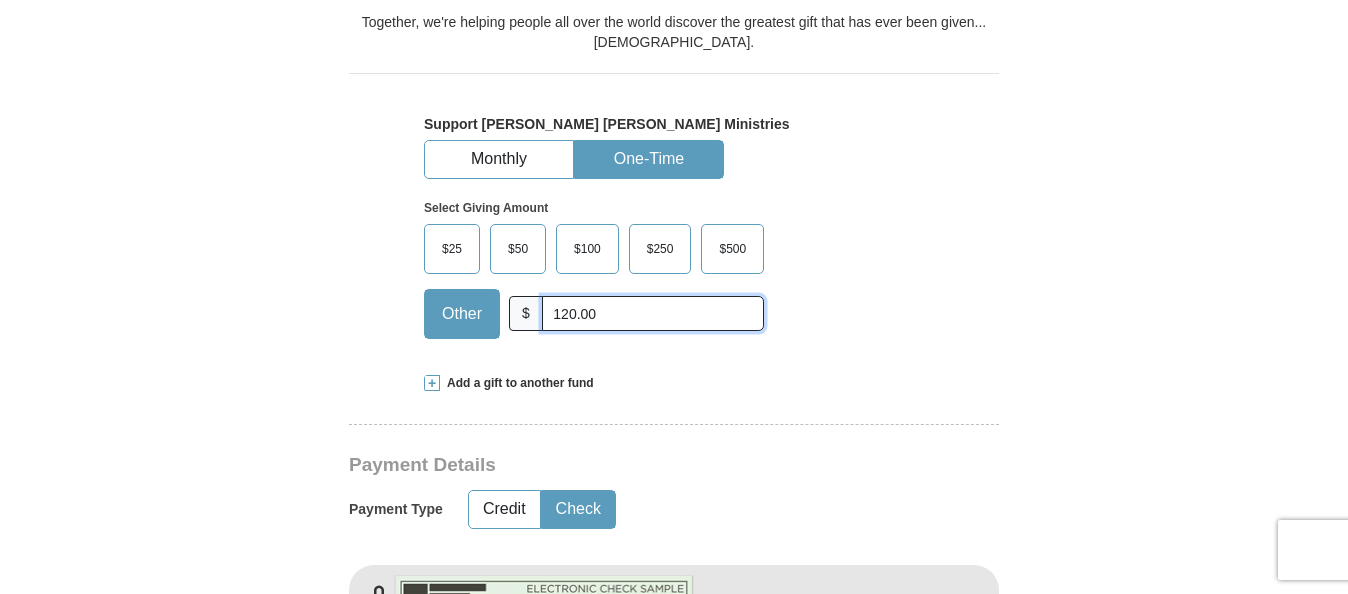 click on "120.00" at bounding box center (653, 313) 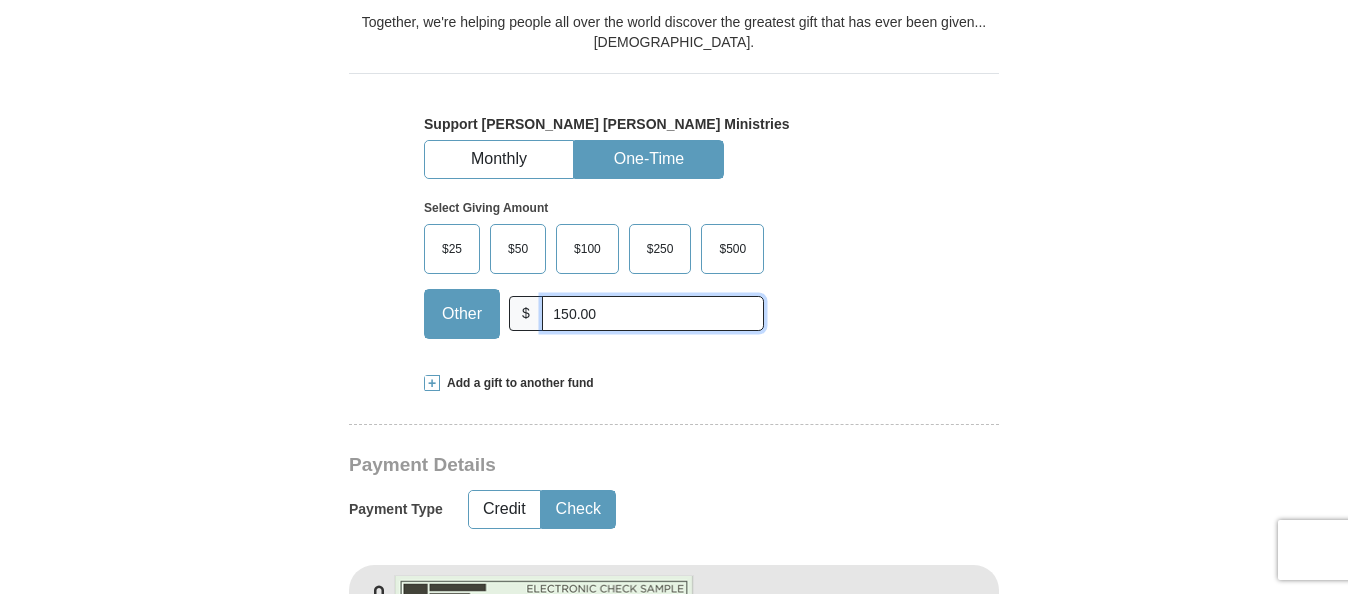 type on "150.00" 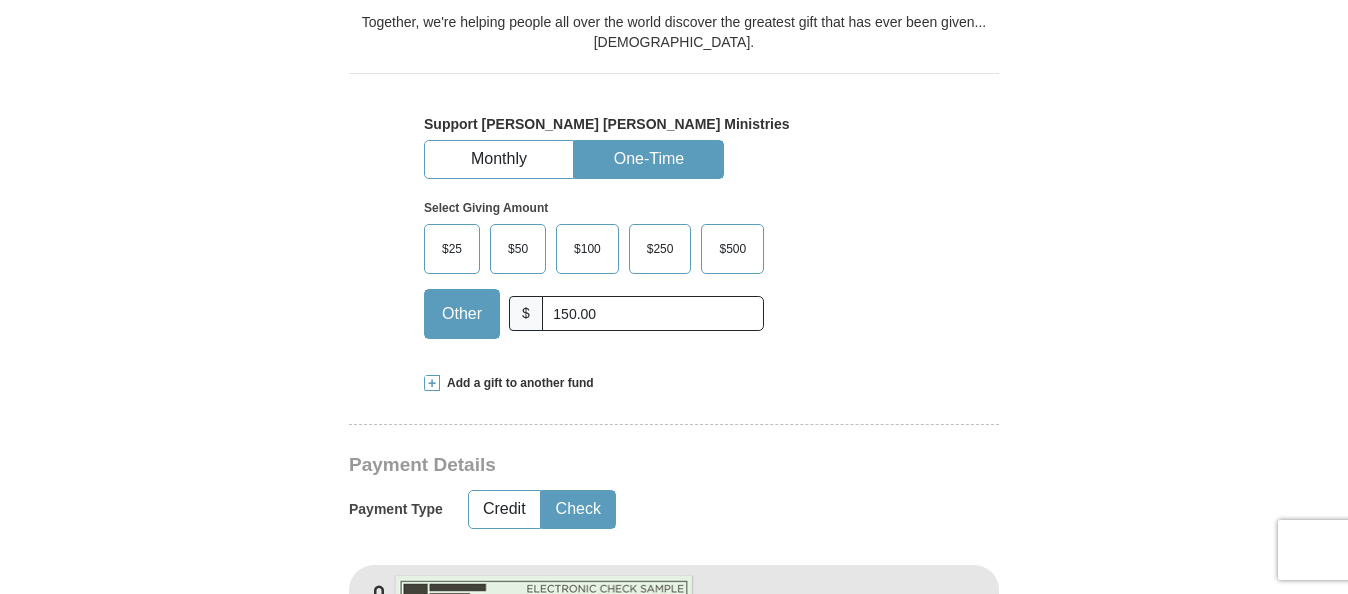 click at bounding box center [674, 431] 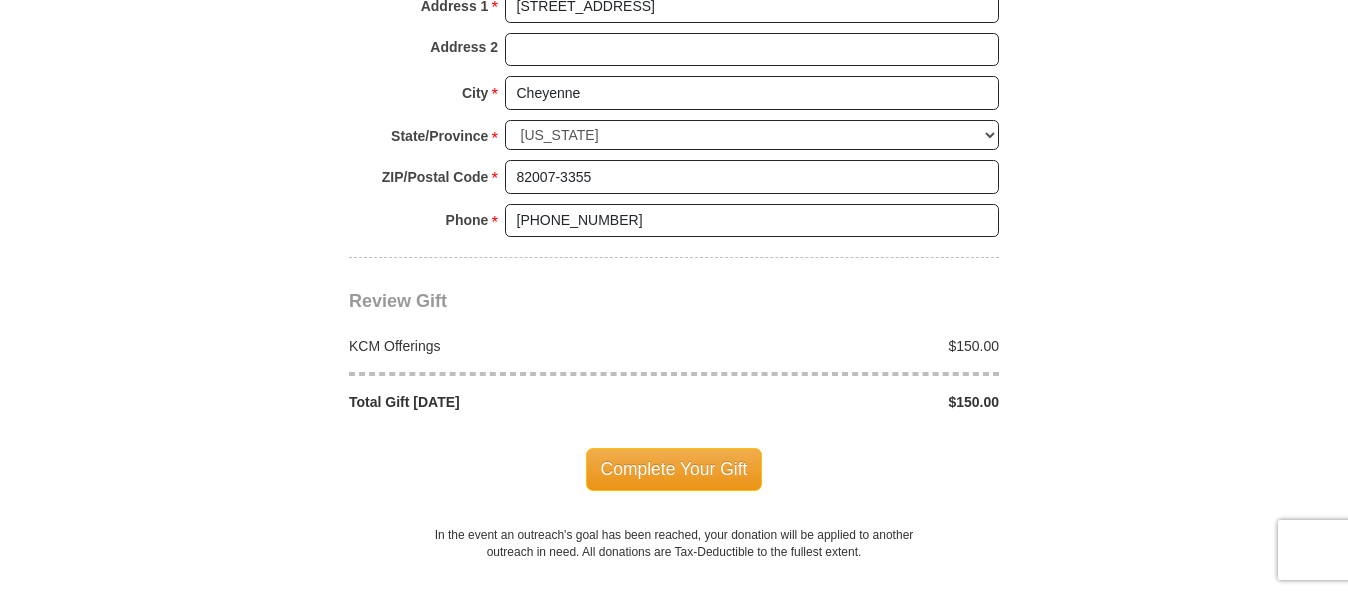 scroll, scrollTop: 1886, scrollLeft: 0, axis: vertical 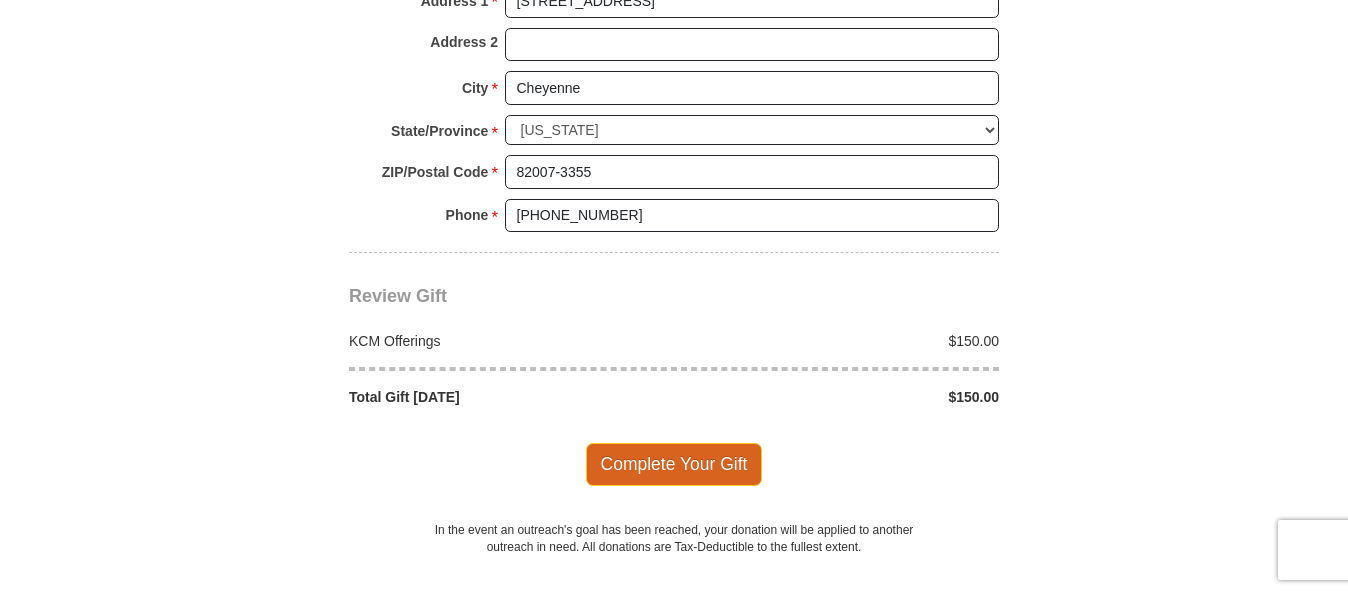 click on "Complete Your Gift" at bounding box center (674, 464) 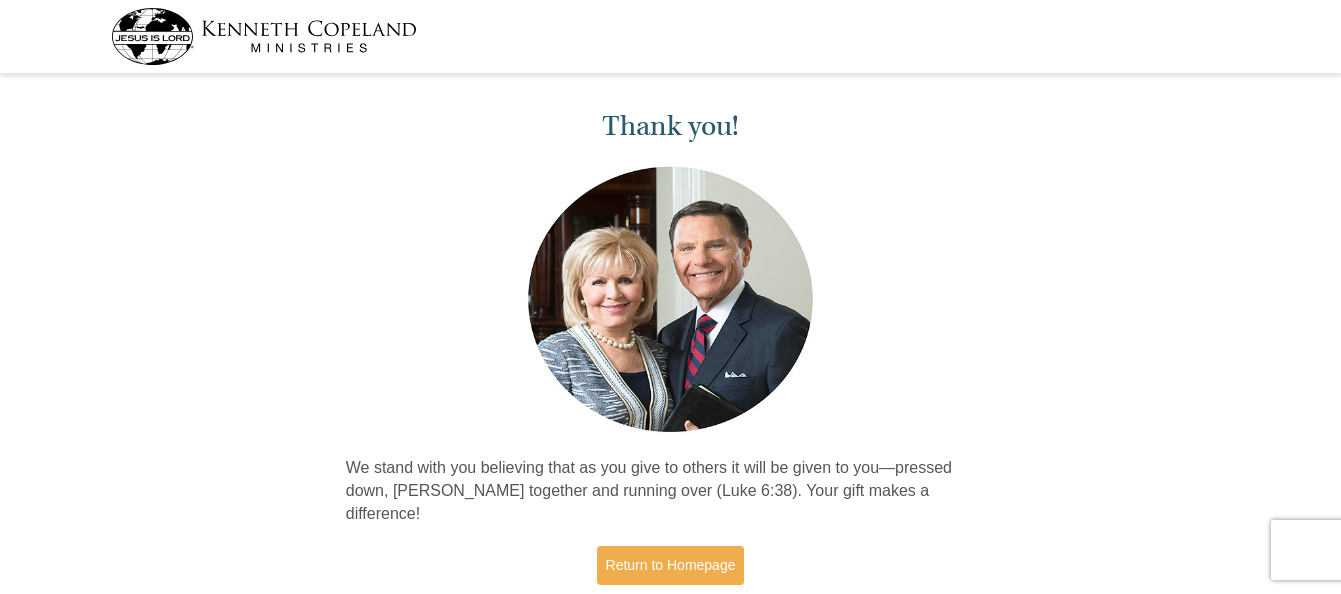 scroll, scrollTop: 0, scrollLeft: 0, axis: both 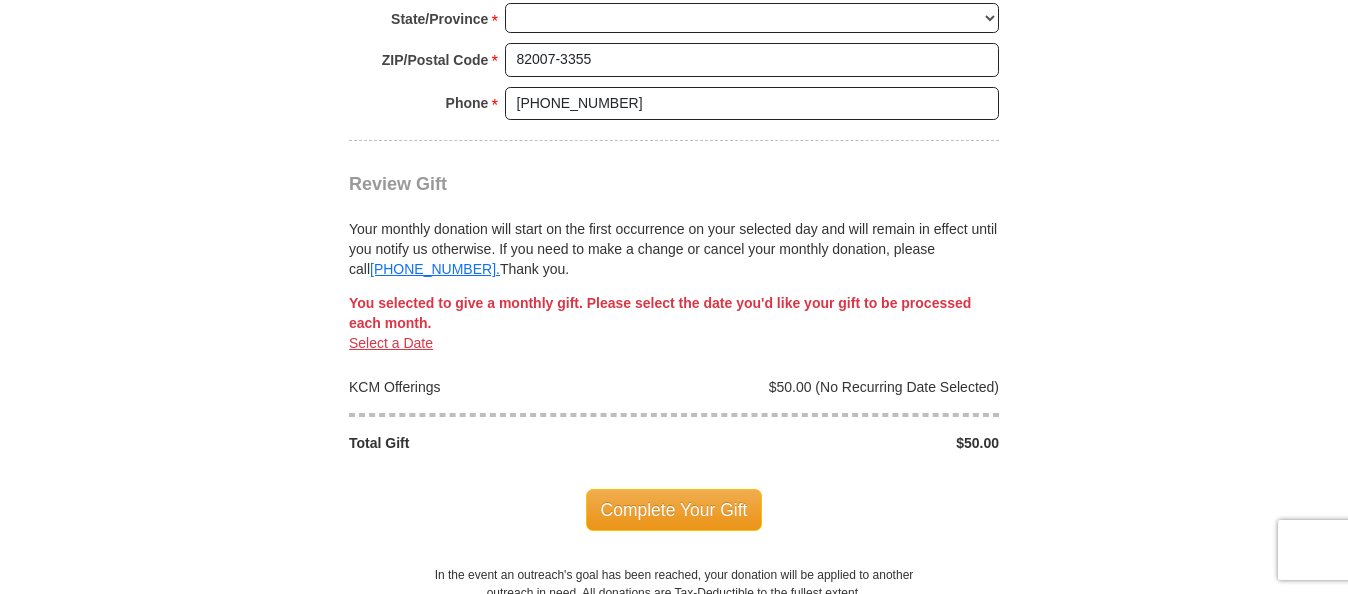 select on "WY" 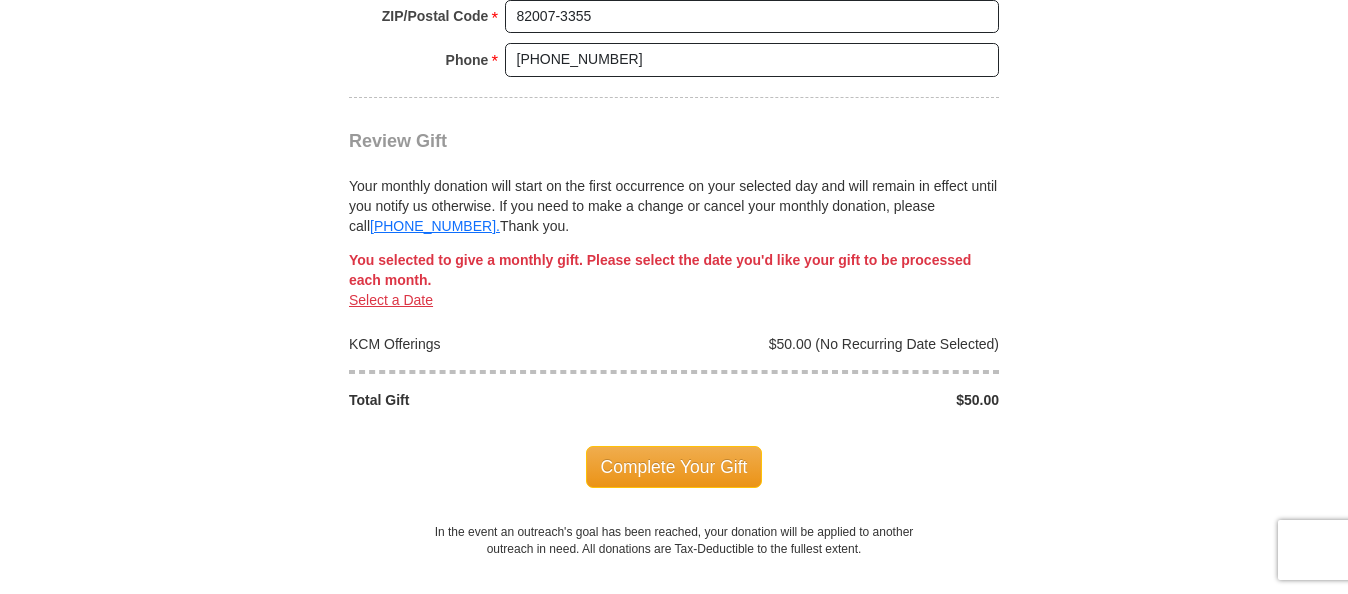 scroll, scrollTop: 1842, scrollLeft: 0, axis: vertical 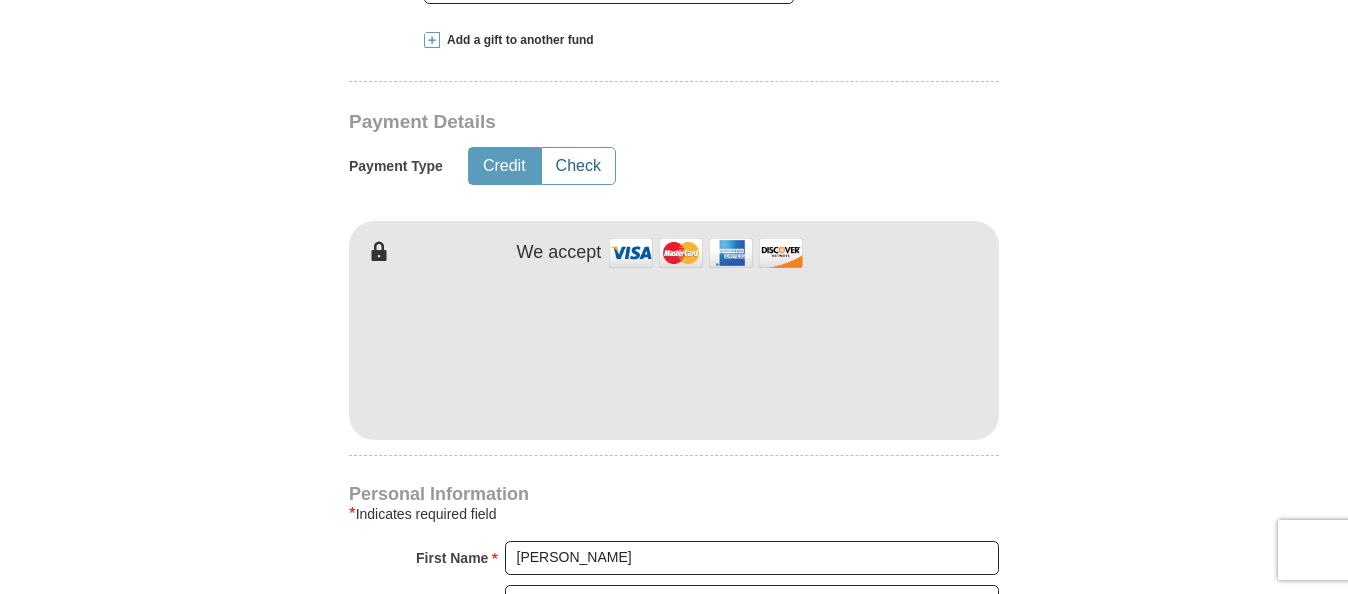 click on "Check" at bounding box center [578, 166] 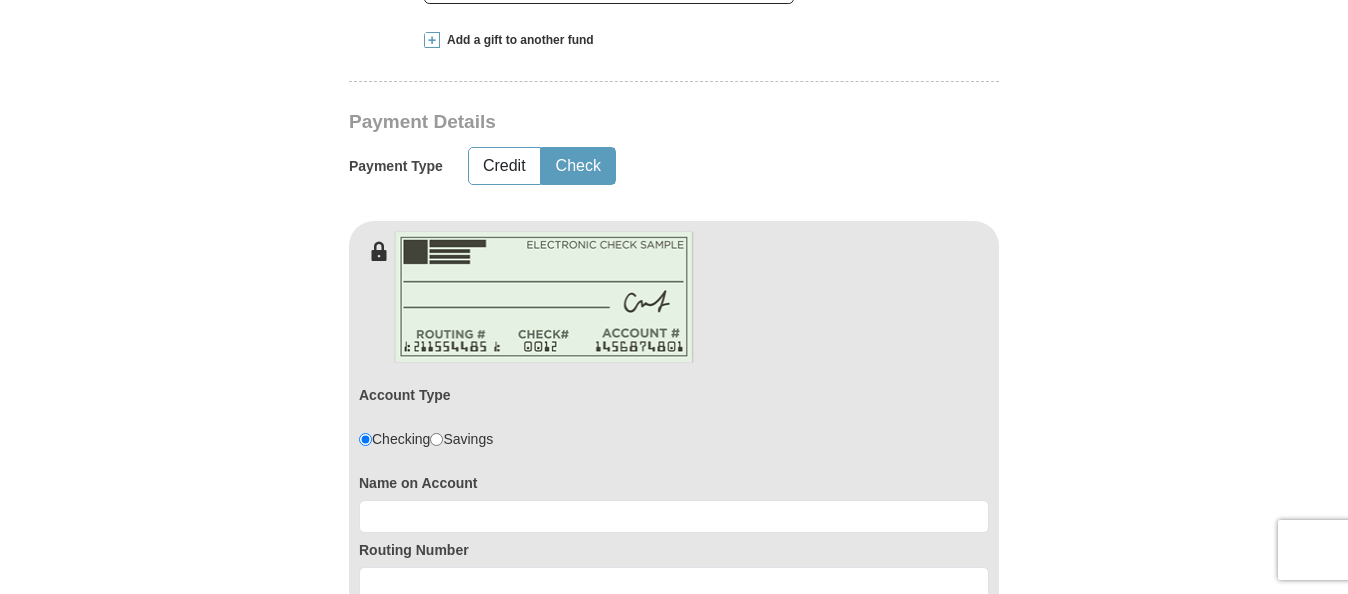 type on "Check" 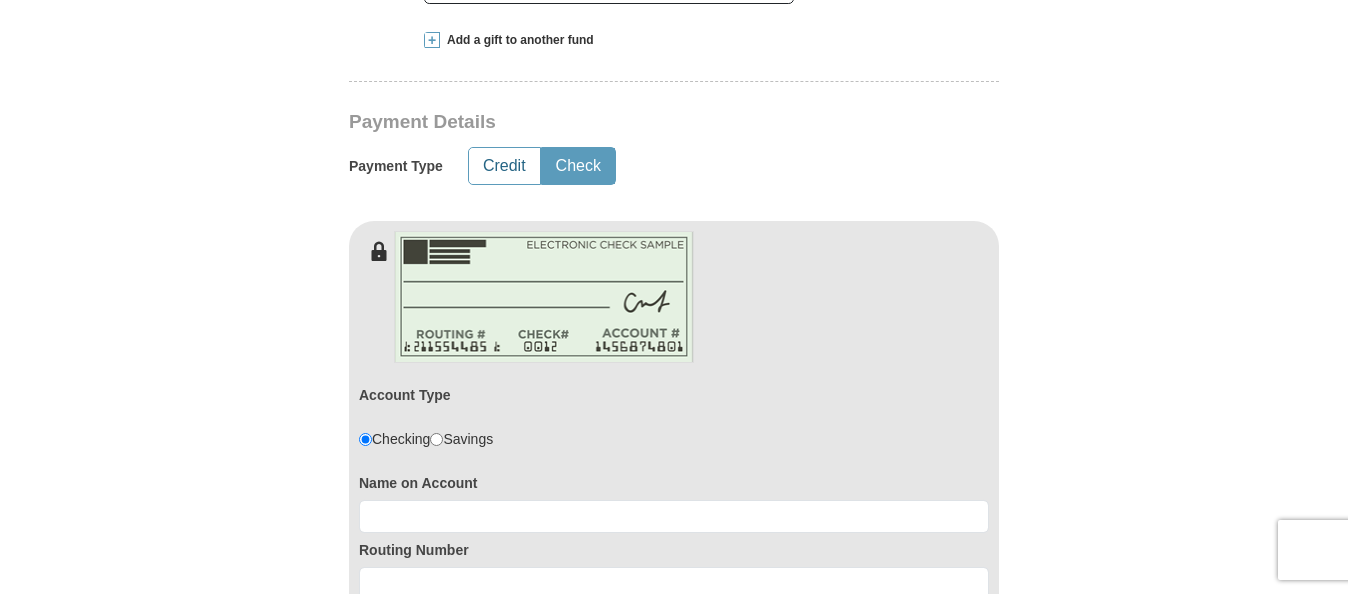 type on "Credit" 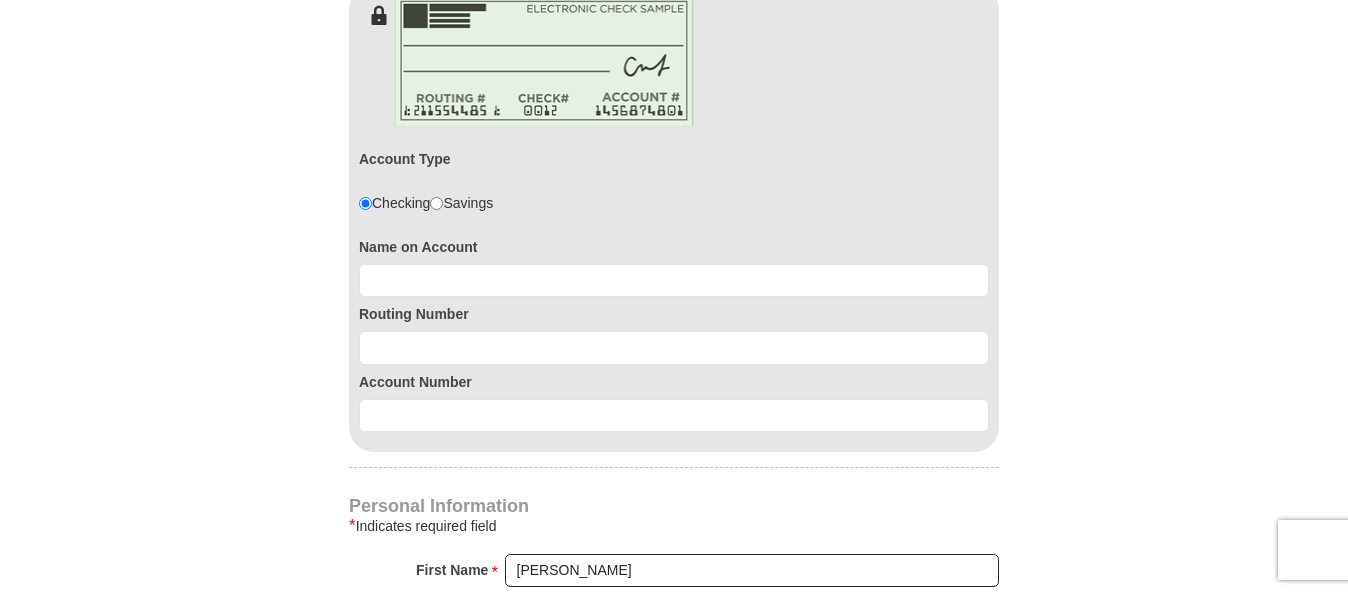 scroll, scrollTop: 1203, scrollLeft: 0, axis: vertical 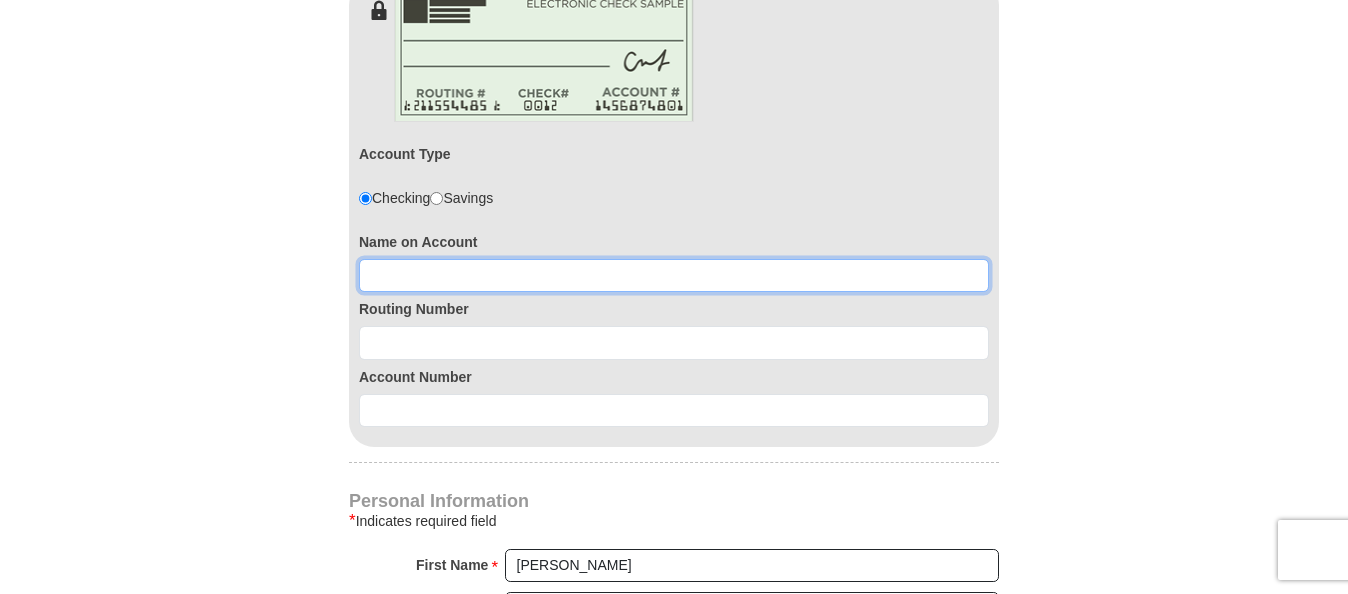 click at bounding box center [674, 276] 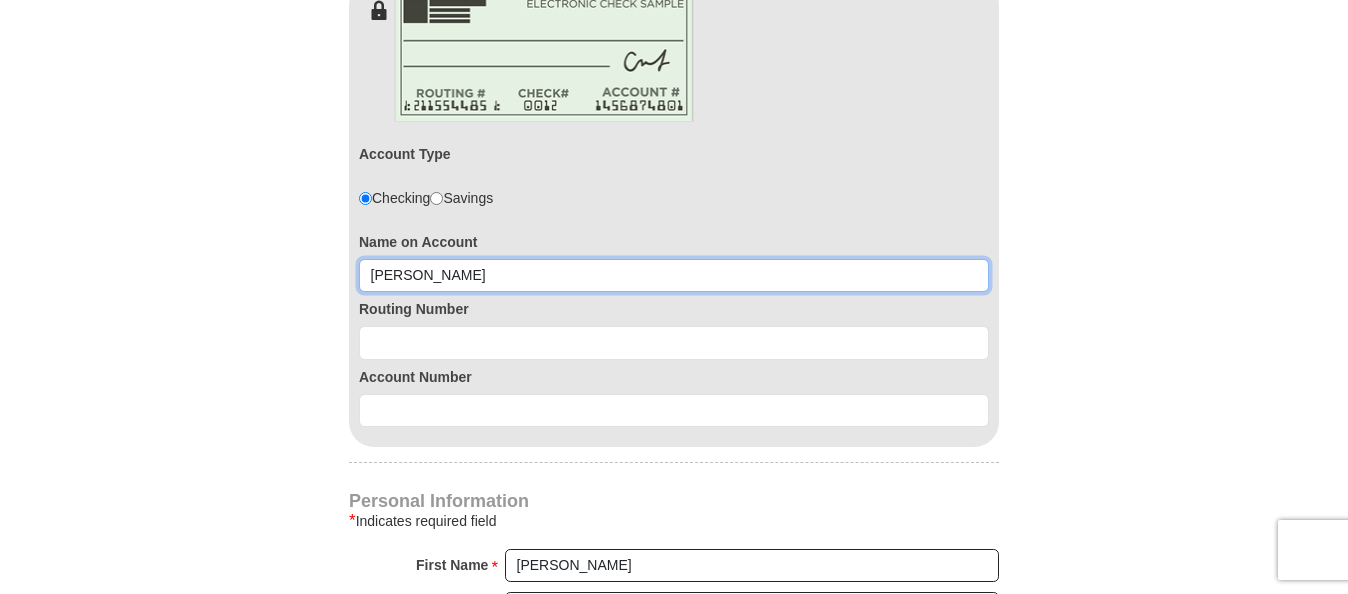 type on "Marceil Miller" 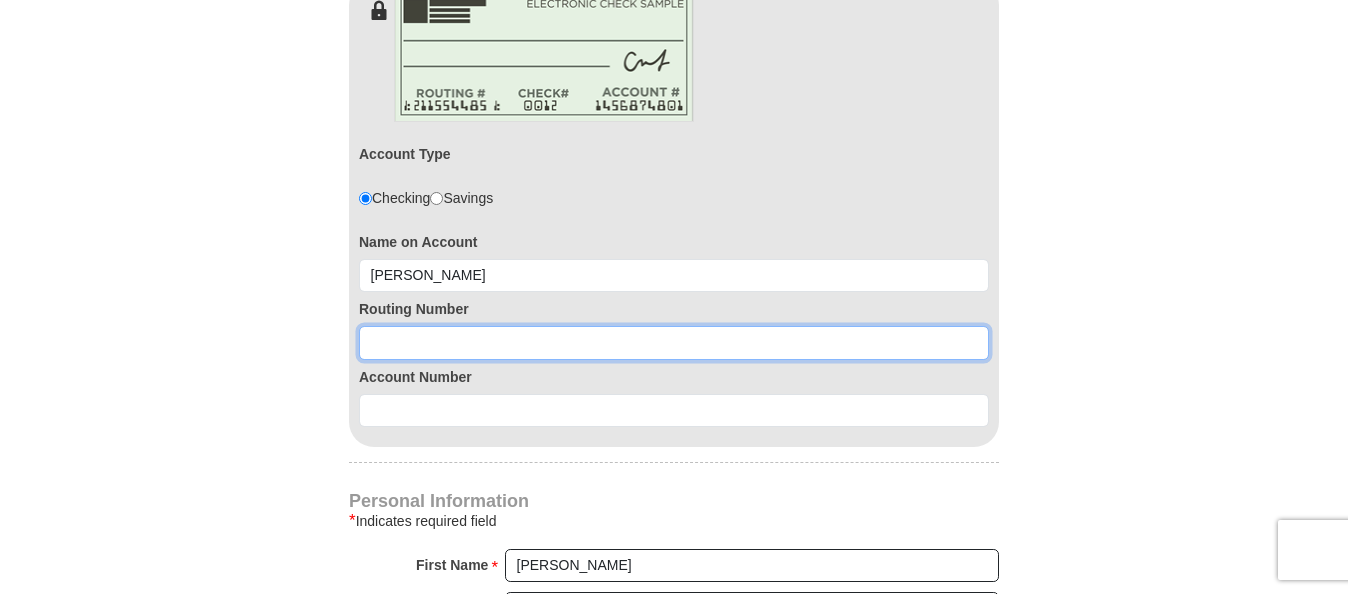 click at bounding box center [674, 343] 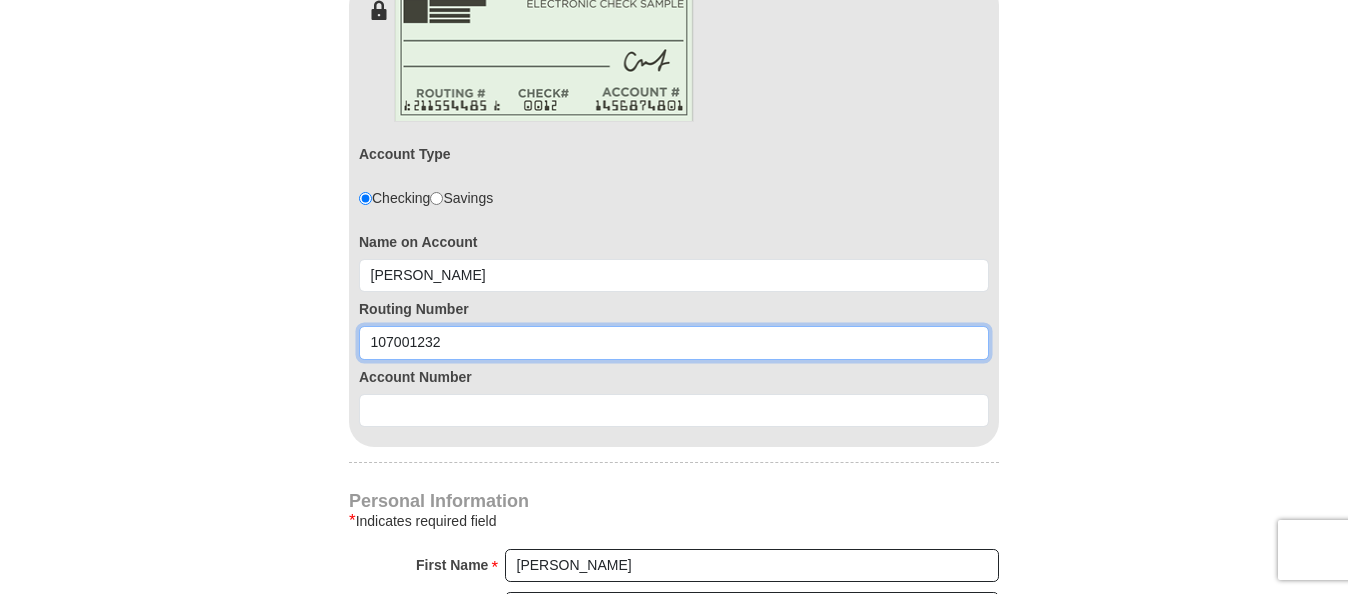 type on "107001232" 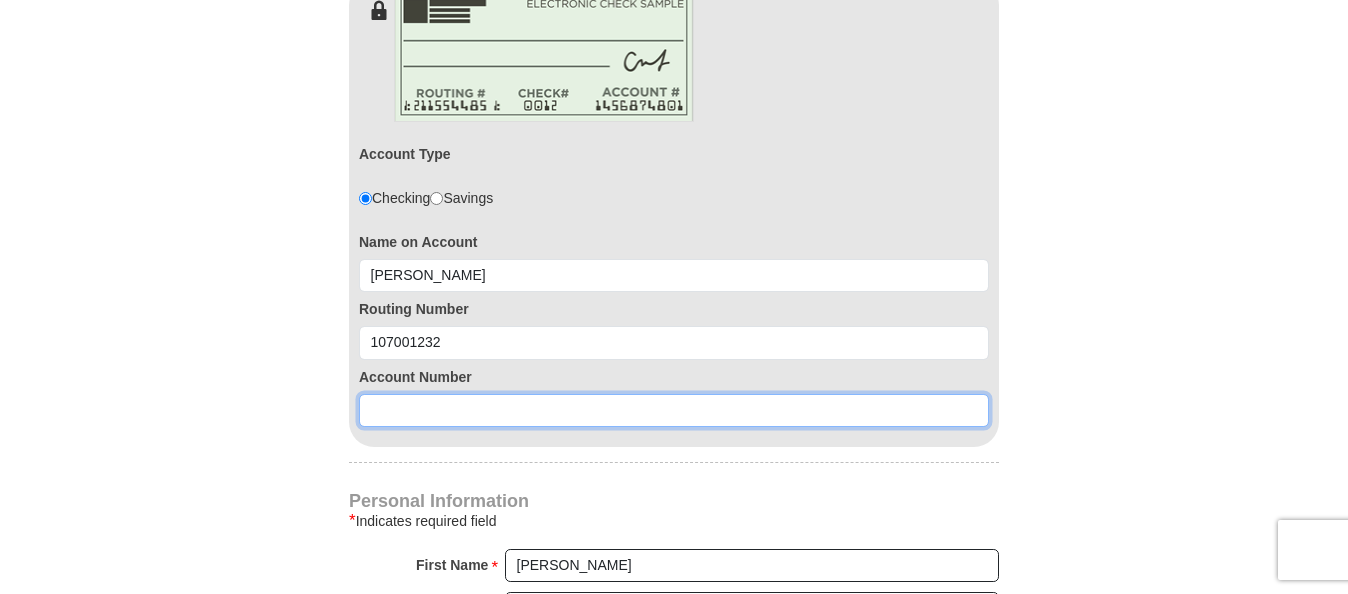 click at bounding box center [674, 411] 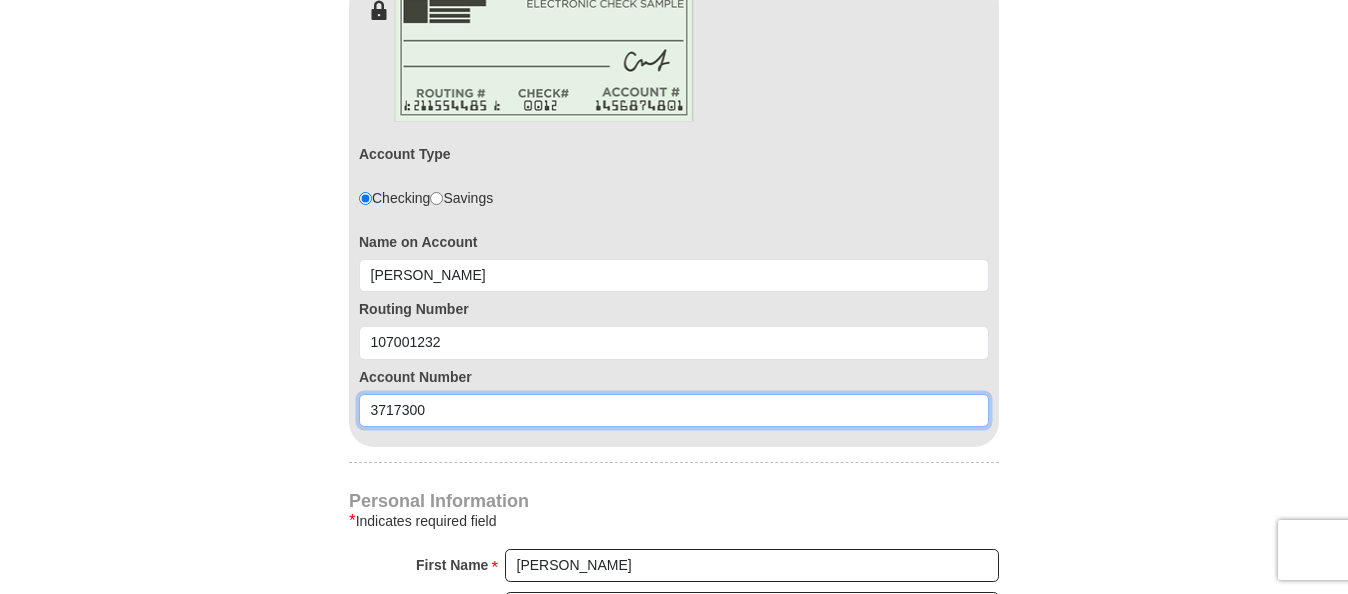 type on "3717300" 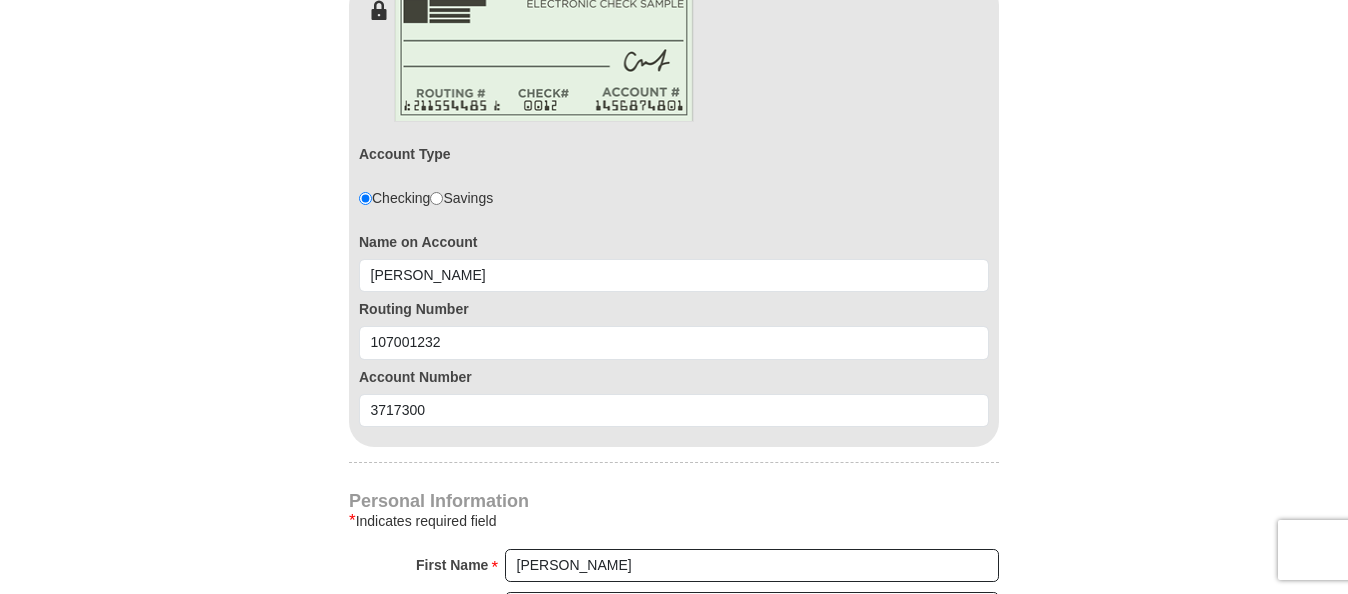 click on "Personal Information" at bounding box center (674, 501) 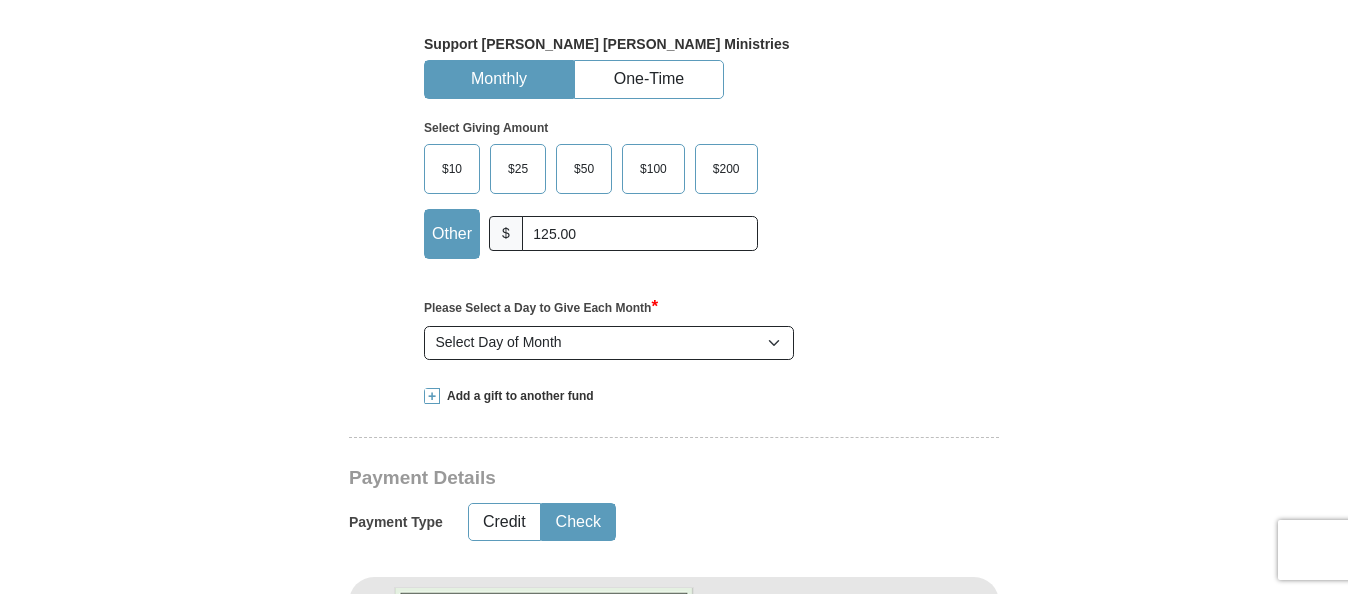 scroll, scrollTop: 603, scrollLeft: 0, axis: vertical 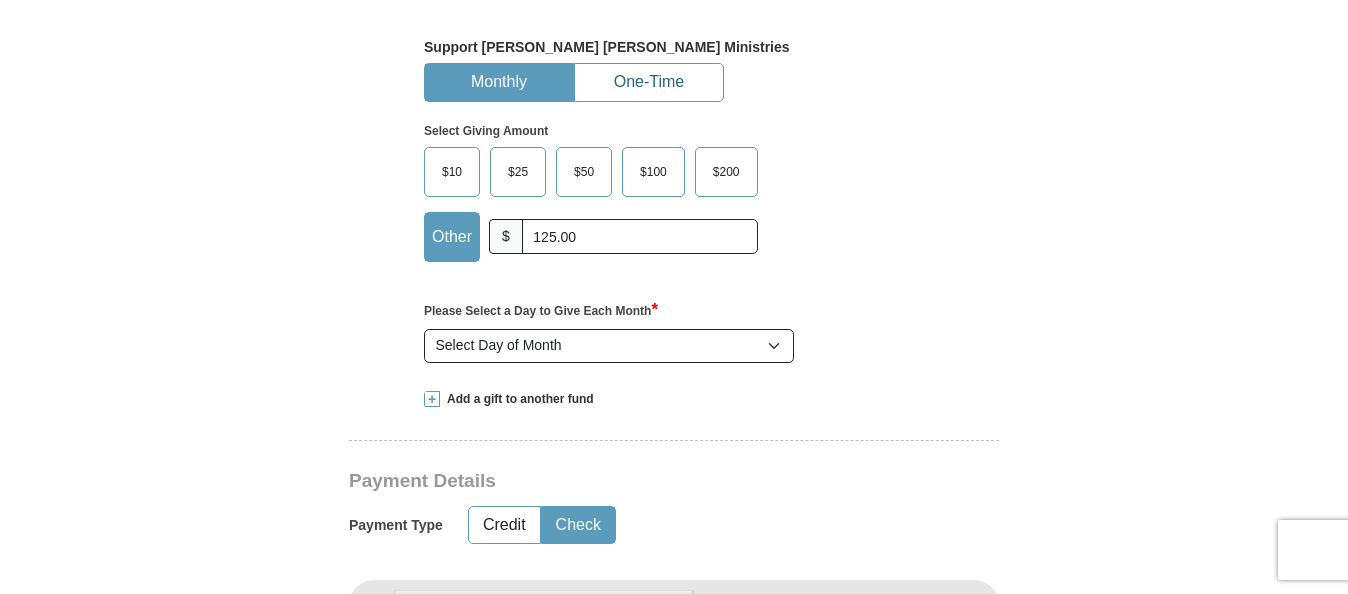 click on "One-Time" at bounding box center [649, 82] 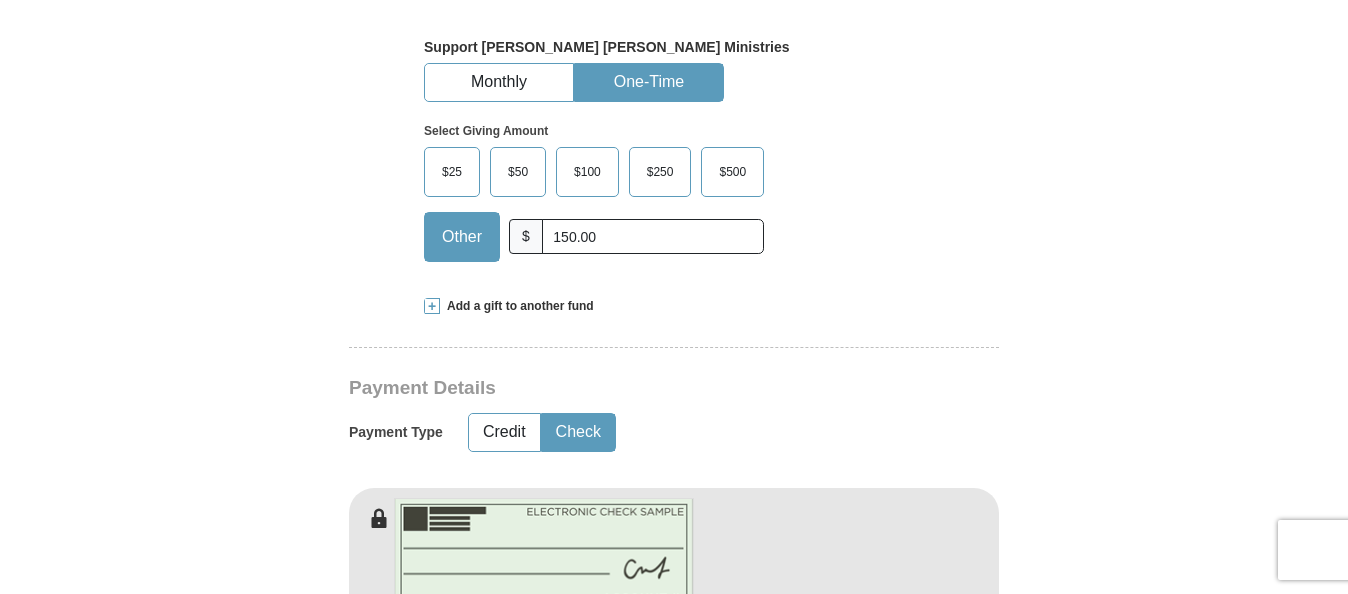 click on "Select Giving Amount
Amount must be a valid number
The total gift cannot be less than $1.00
$25
$50
$100
$" at bounding box center [674, 189] 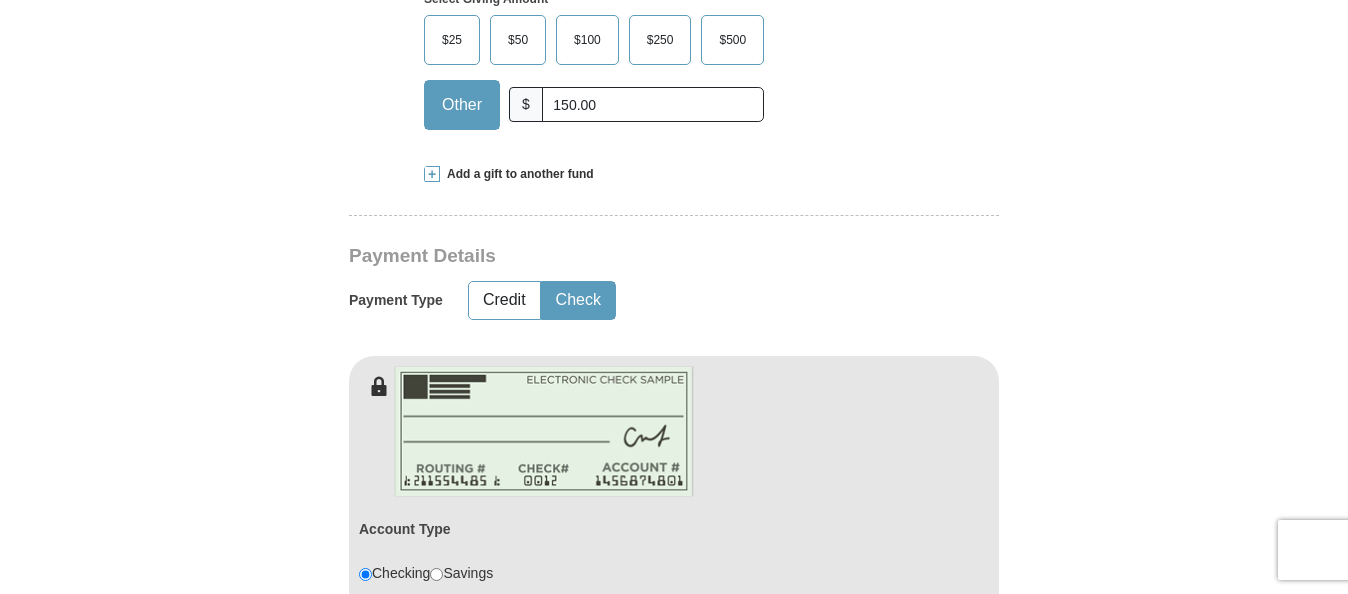 scroll, scrollTop: 723, scrollLeft: 0, axis: vertical 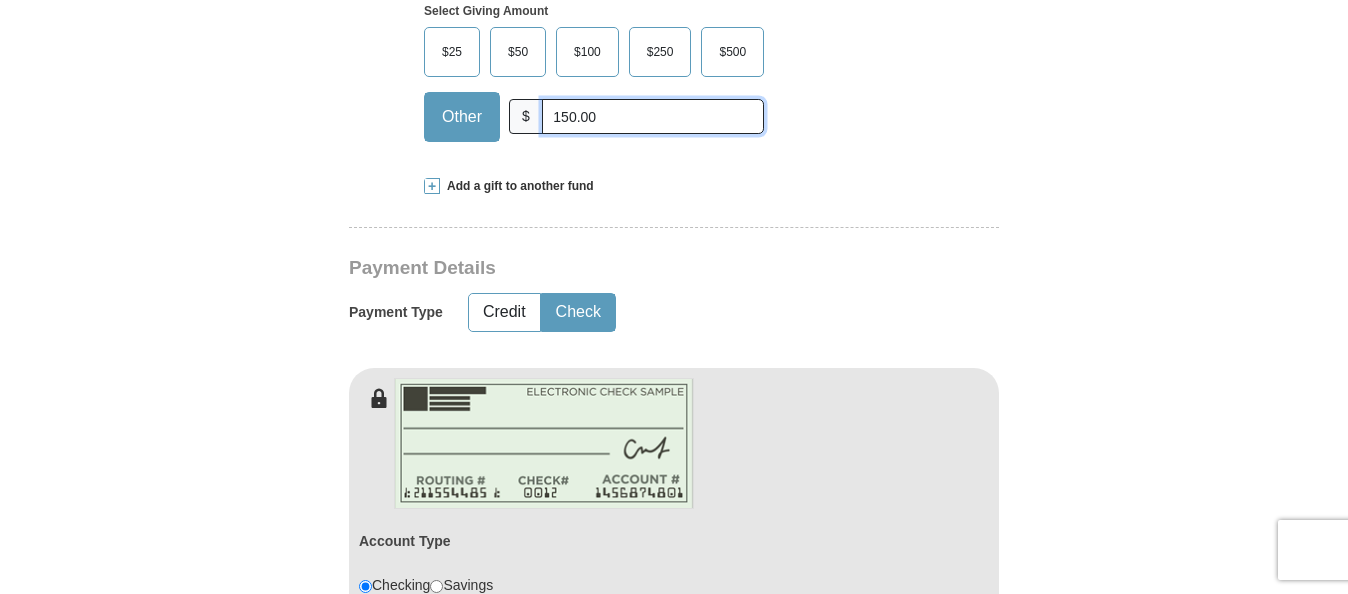 click on "150.00" at bounding box center [653, 116] 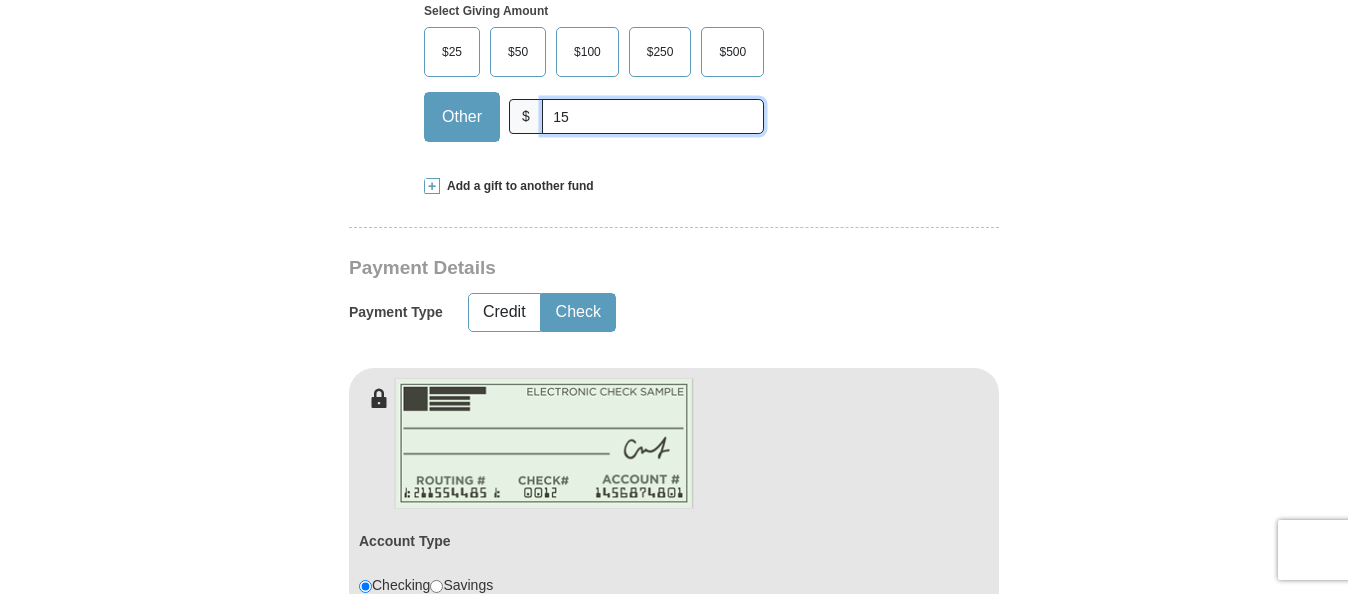 type on "1" 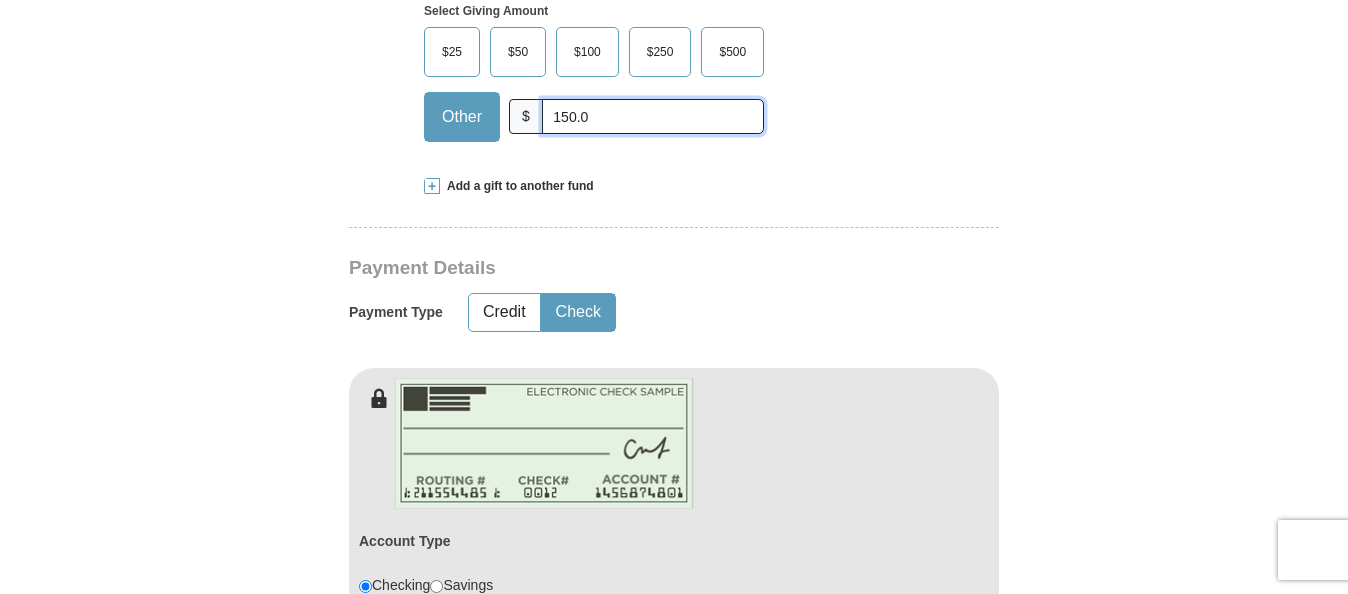 type on "150.00" 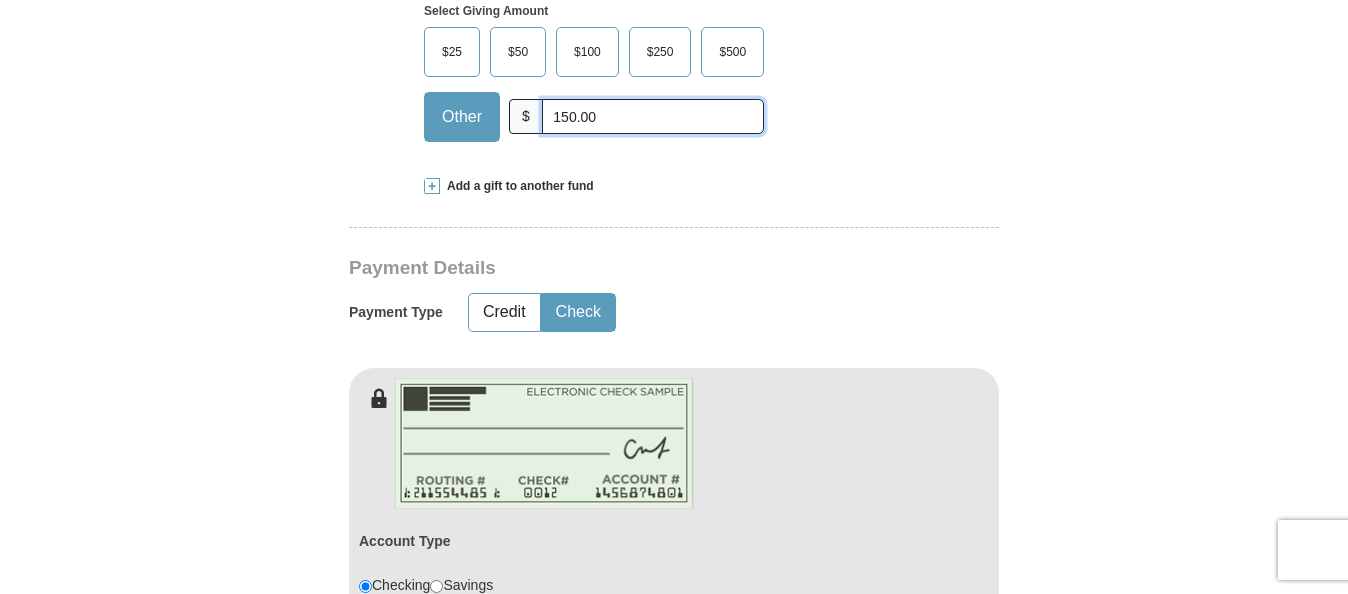 scroll, scrollTop: 203, scrollLeft: 0, axis: vertical 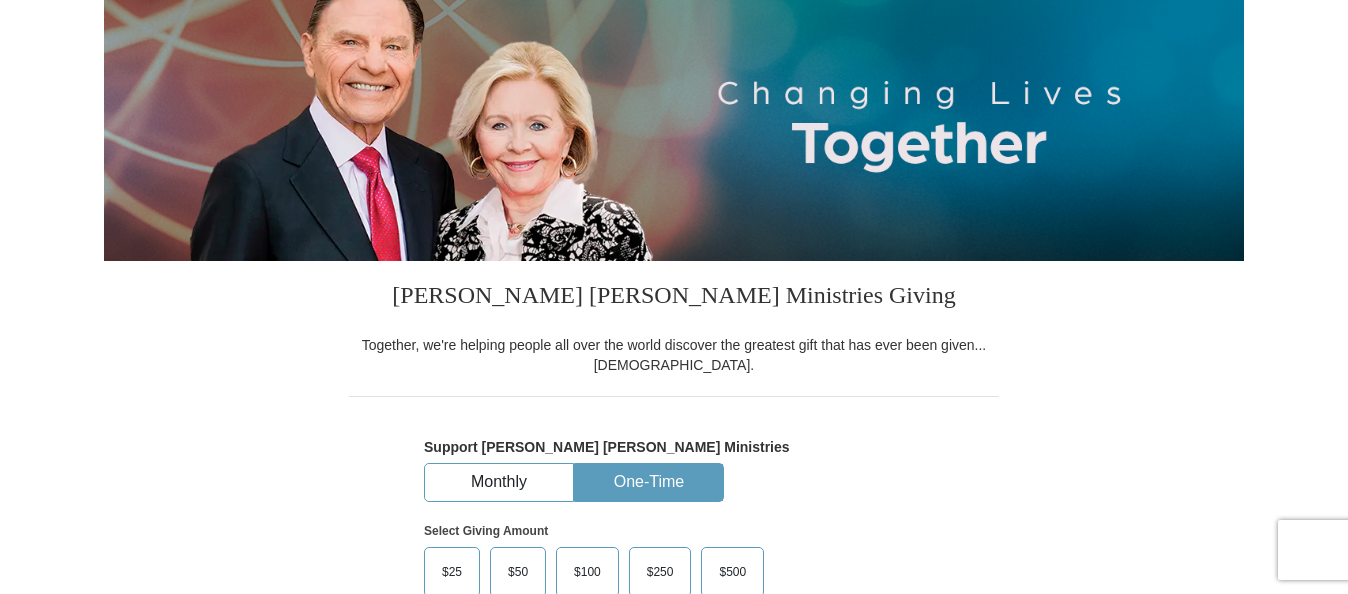 click on "Kenneth Copeland Ministries Giving
Together, we're helping people all over the world discover the greatest gift that has ever been given...Jesus.
Support Kenneth Copeland Ministries
Monthly
One-Time
Select Giving Amount
Amount must be a valid number
The total gift cannot be less than $1.00
$25 $50" at bounding box center (674, 1119) 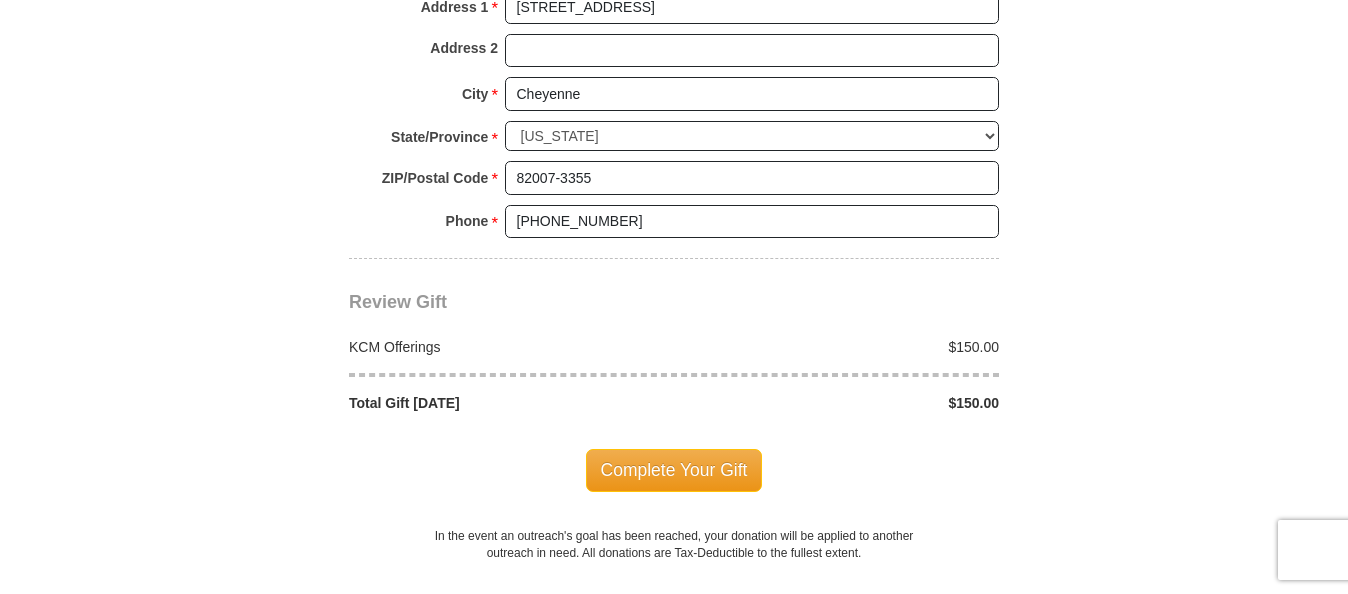 scroll, scrollTop: 1883, scrollLeft: 0, axis: vertical 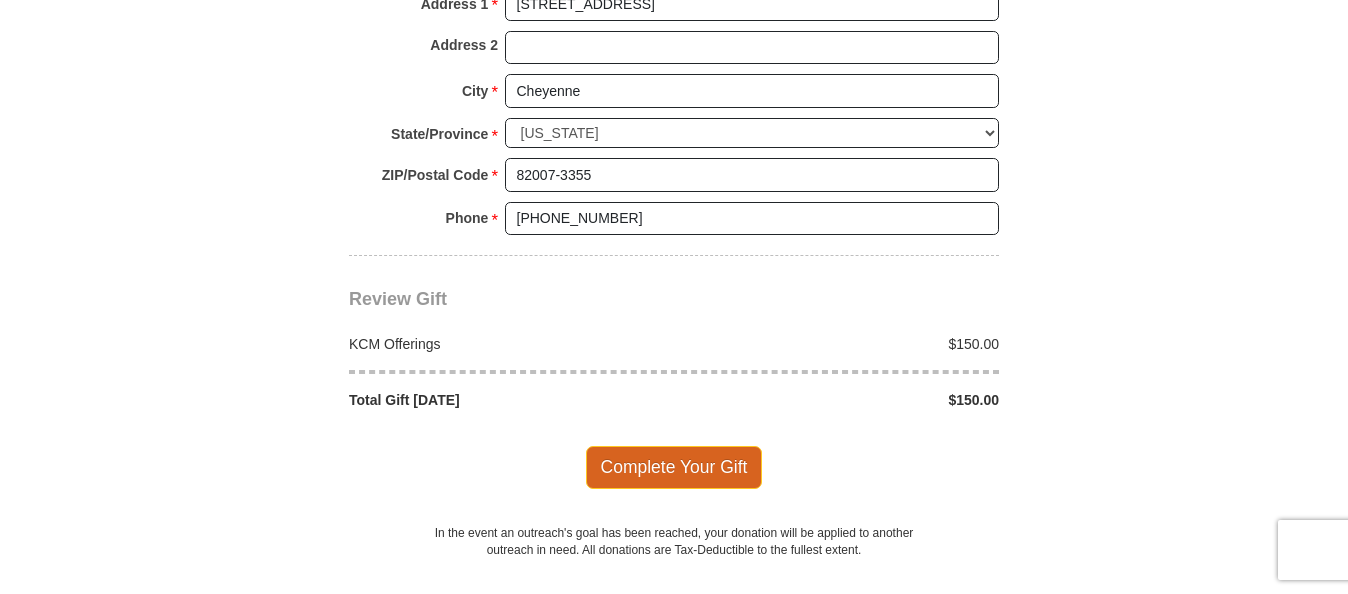 click on "Complete Your Gift" at bounding box center (674, 467) 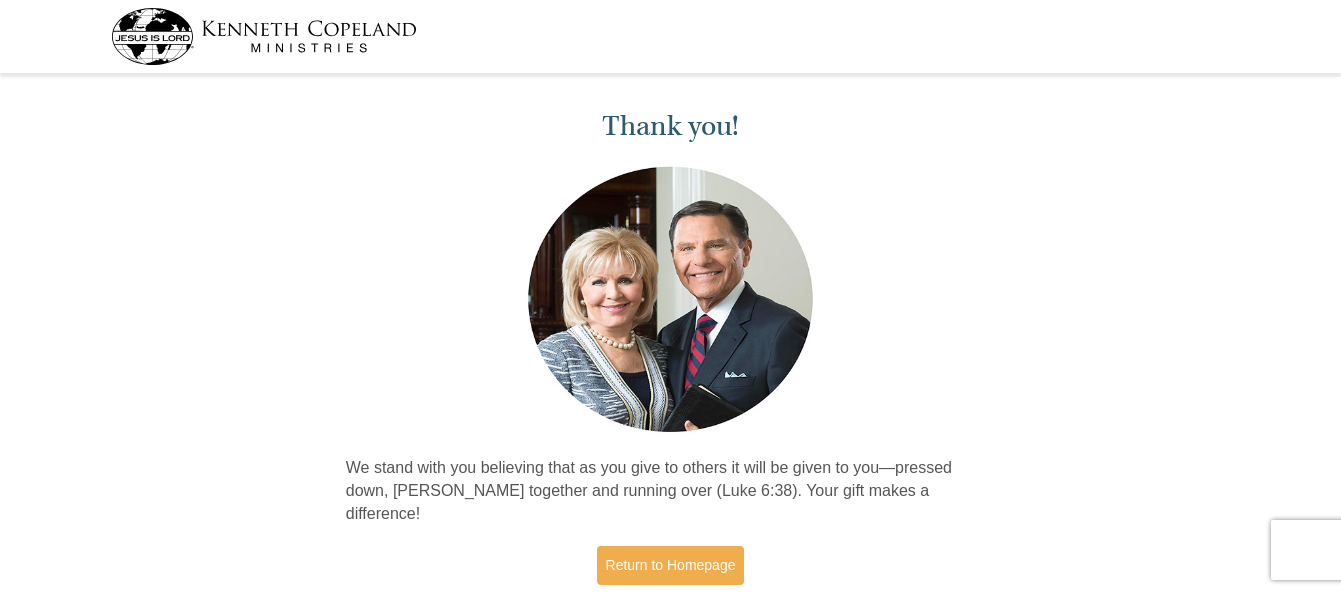 scroll, scrollTop: 0, scrollLeft: 0, axis: both 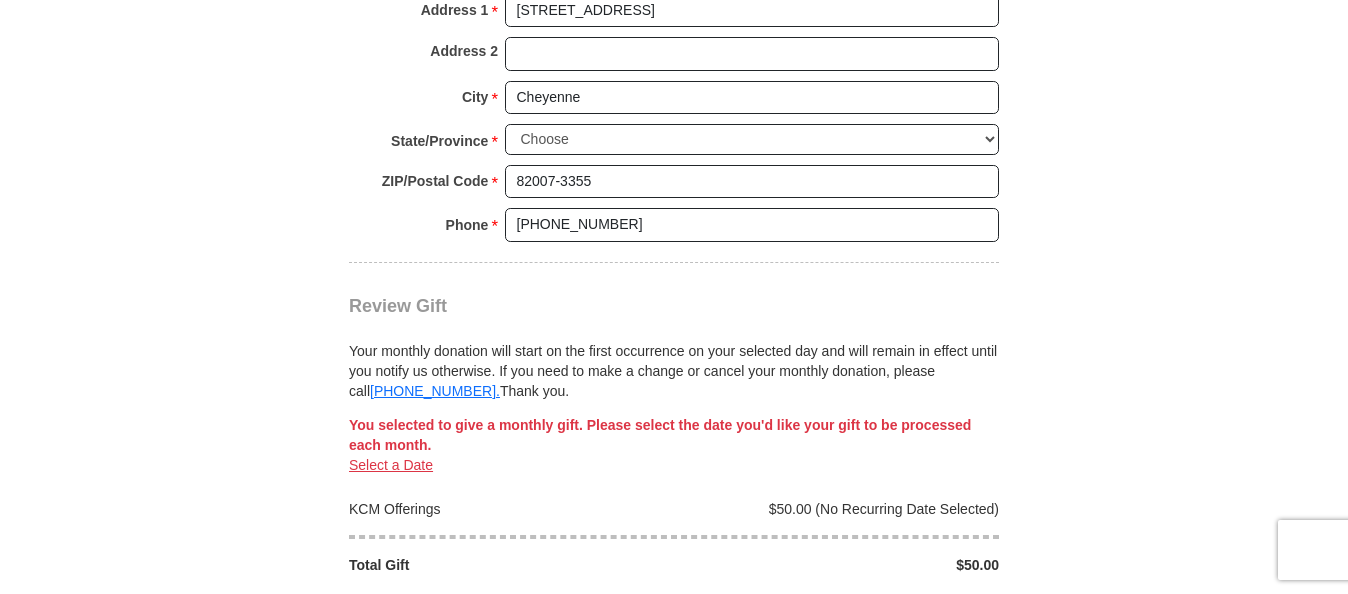 select on "WY" 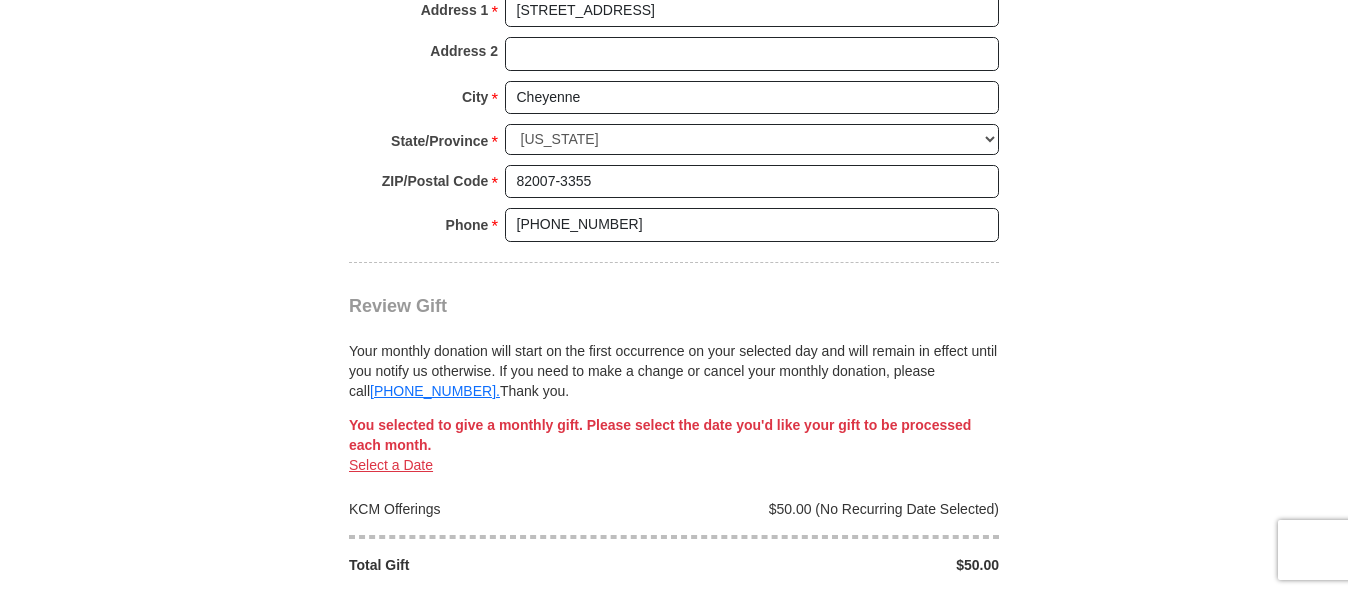 scroll, scrollTop: 1721, scrollLeft: 0, axis: vertical 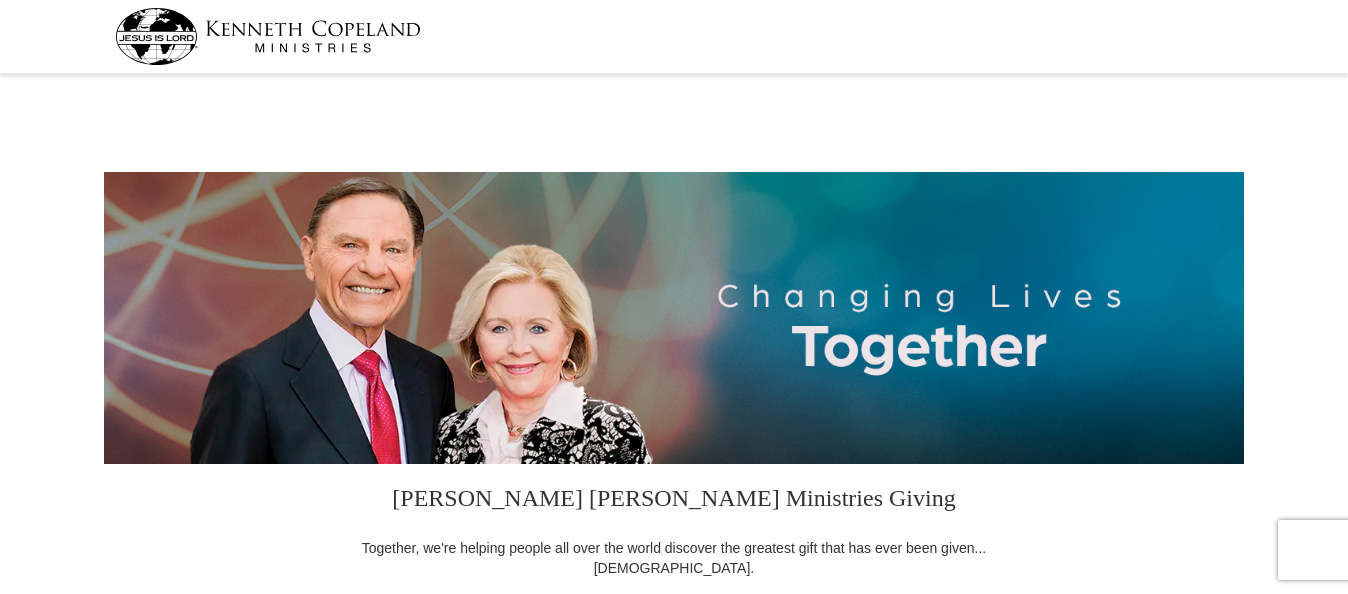 select on "WY" 